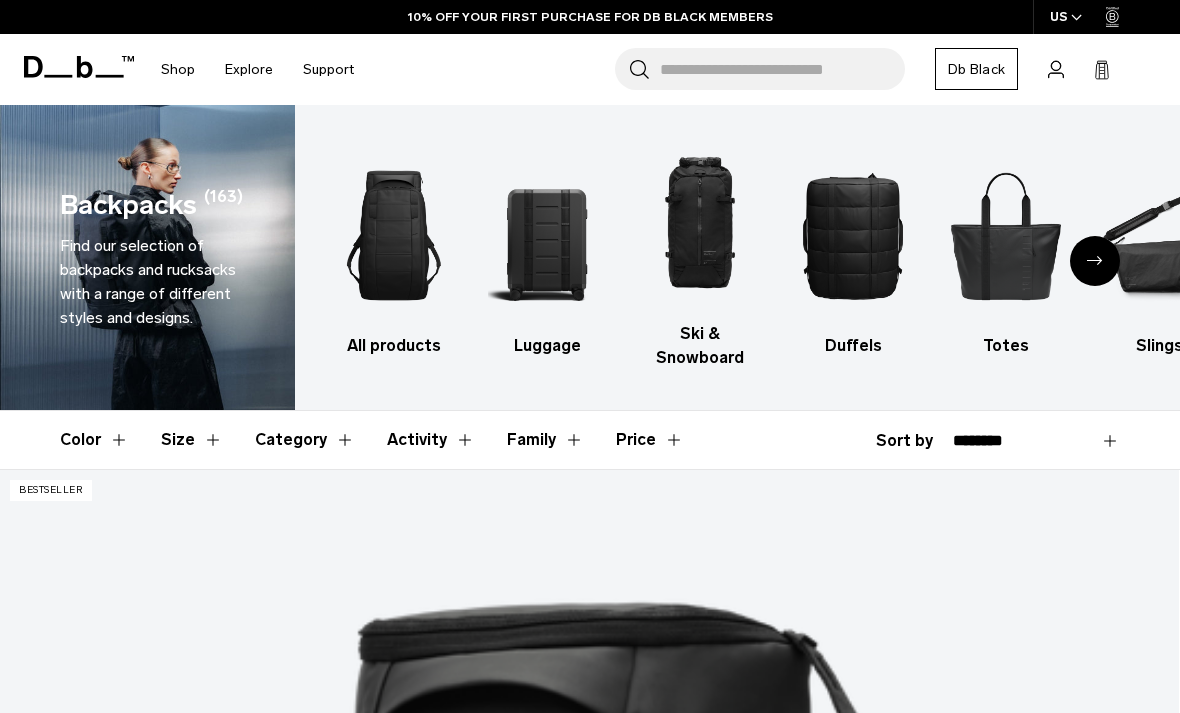 scroll, scrollTop: 0, scrollLeft: 0, axis: both 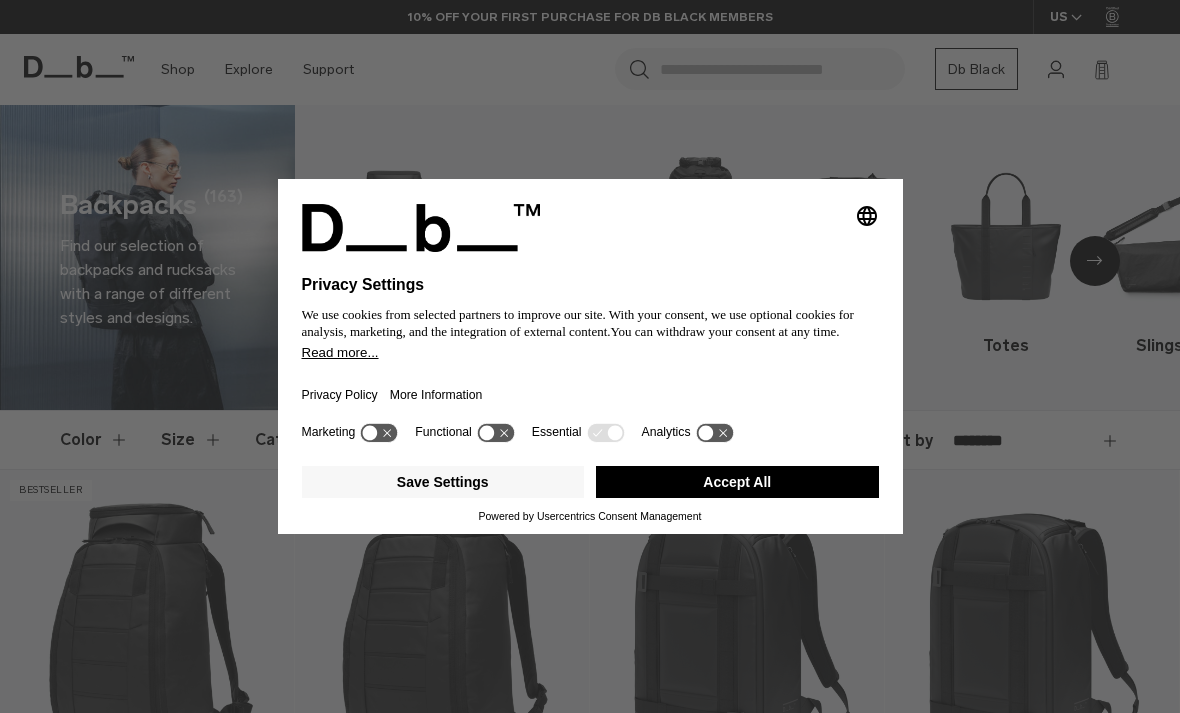 click on "Accept All" at bounding box center (737, 482) 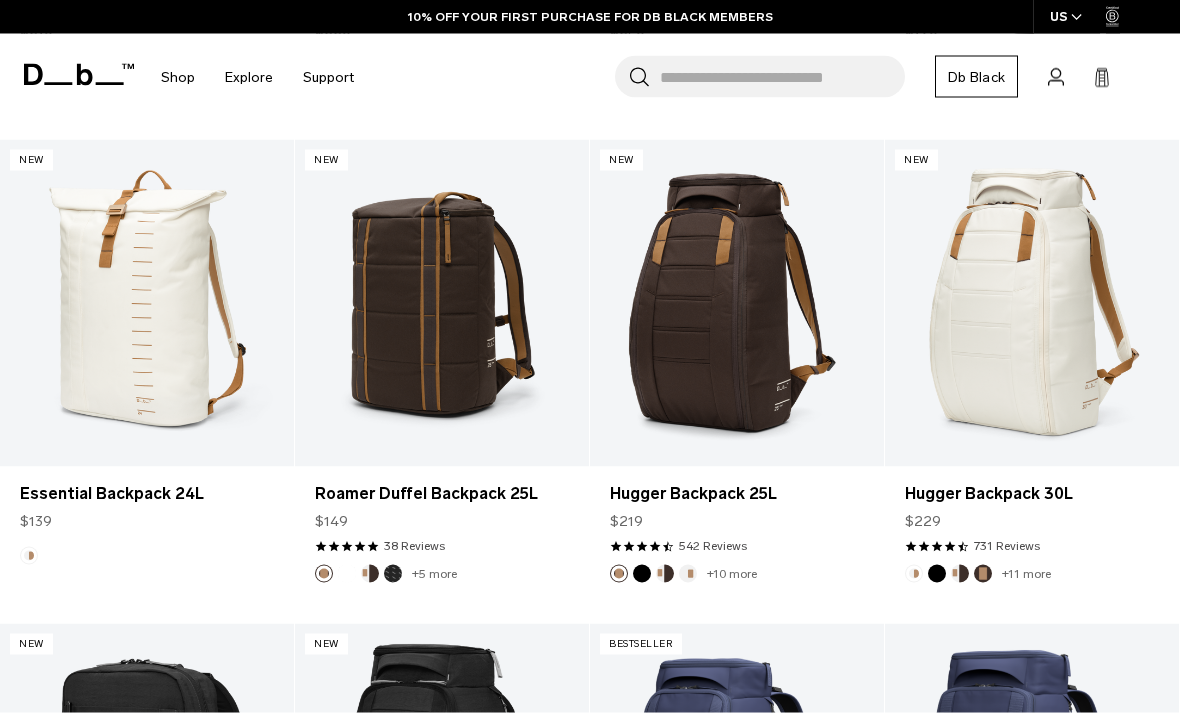 scroll, scrollTop: 3233, scrollLeft: 0, axis: vertical 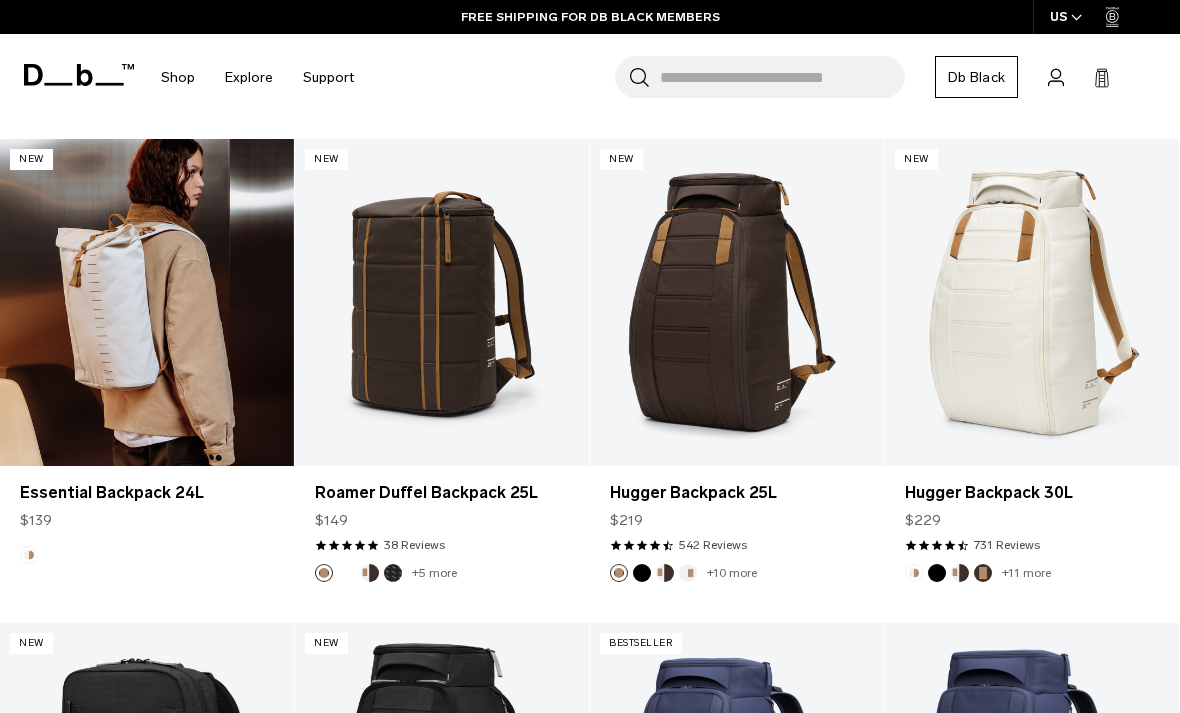click at bounding box center (147, 302) 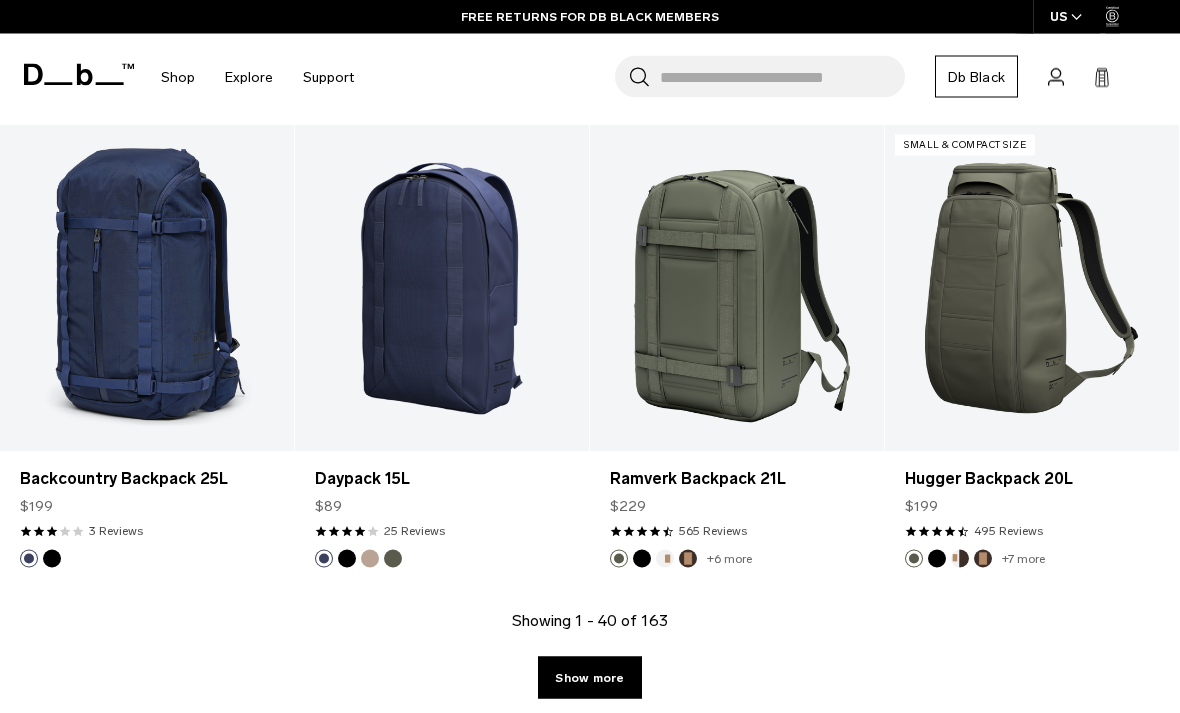 scroll, scrollTop: 4715, scrollLeft: 0, axis: vertical 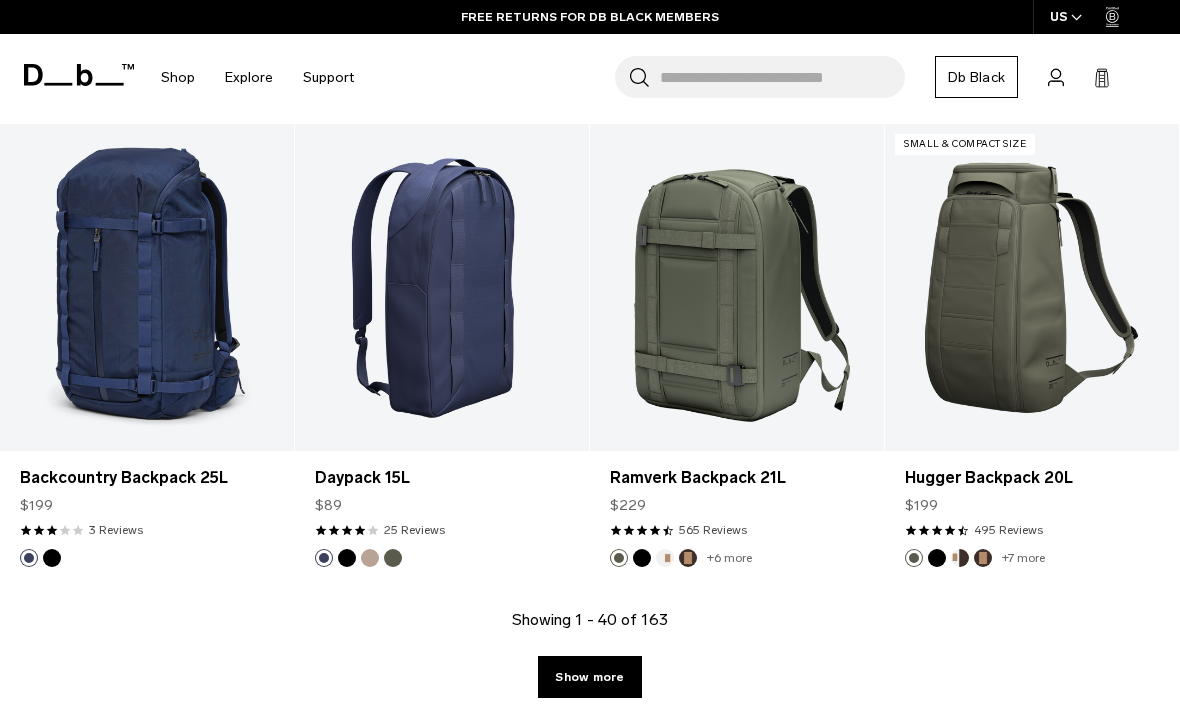 click at bounding box center (442, 287) 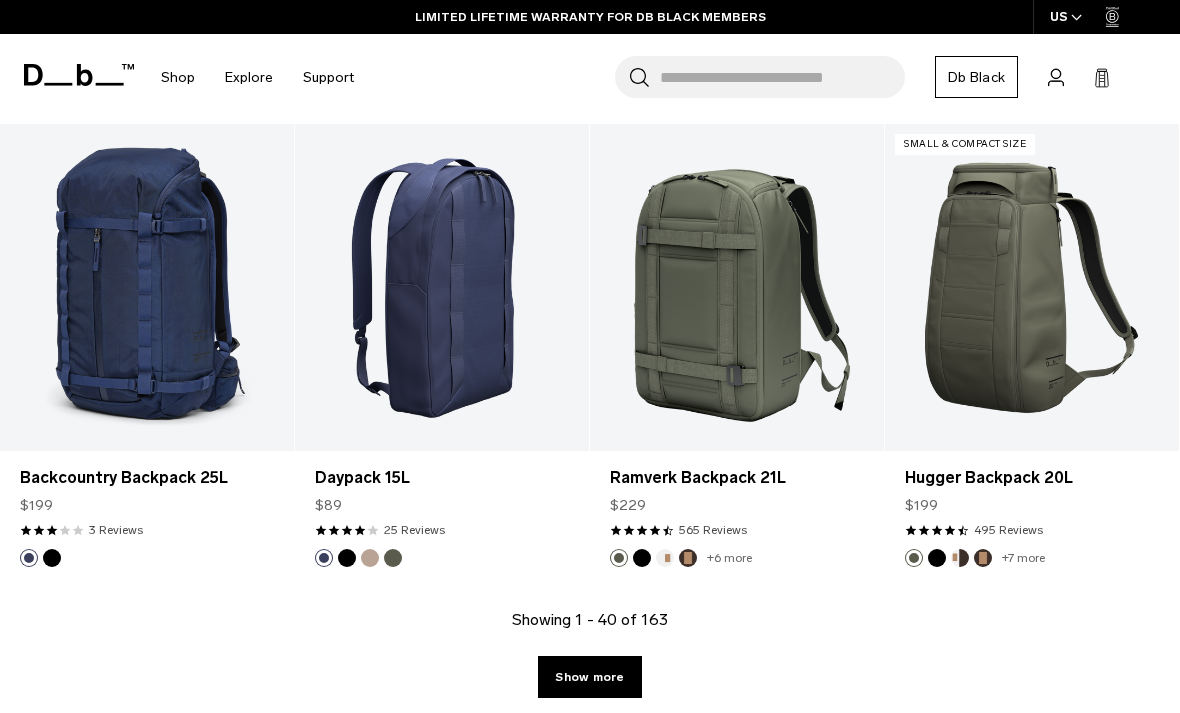 click at bounding box center (442, 287) 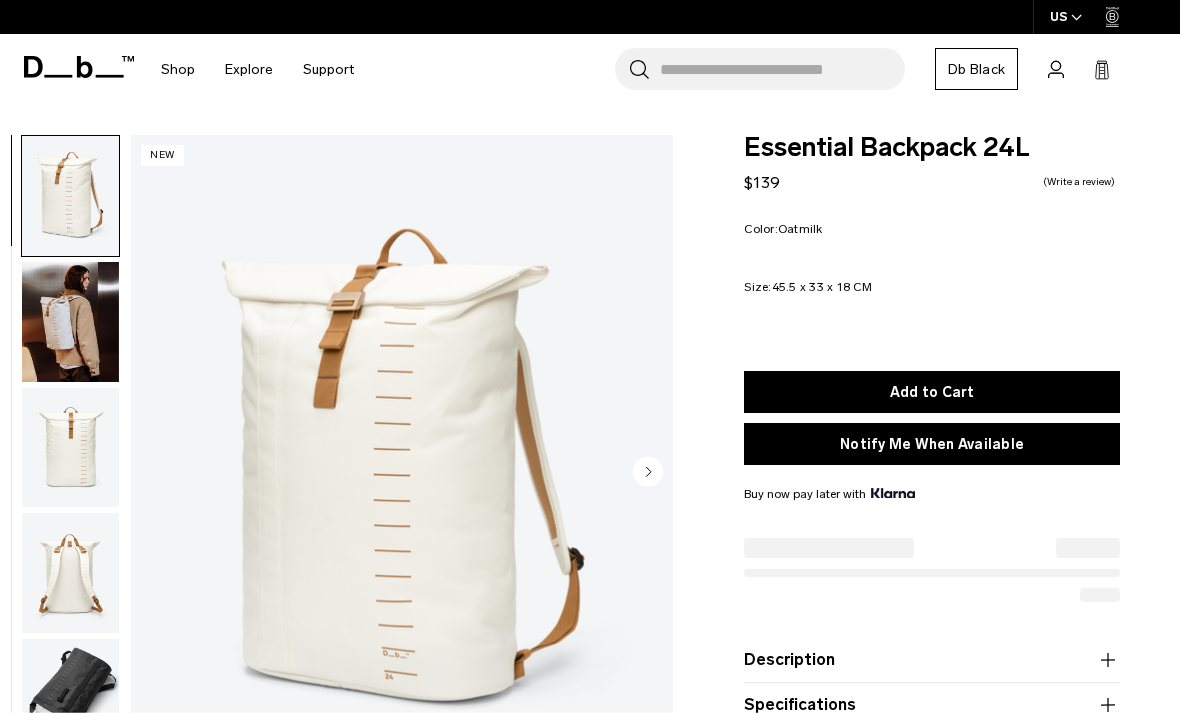 scroll, scrollTop: 0, scrollLeft: 0, axis: both 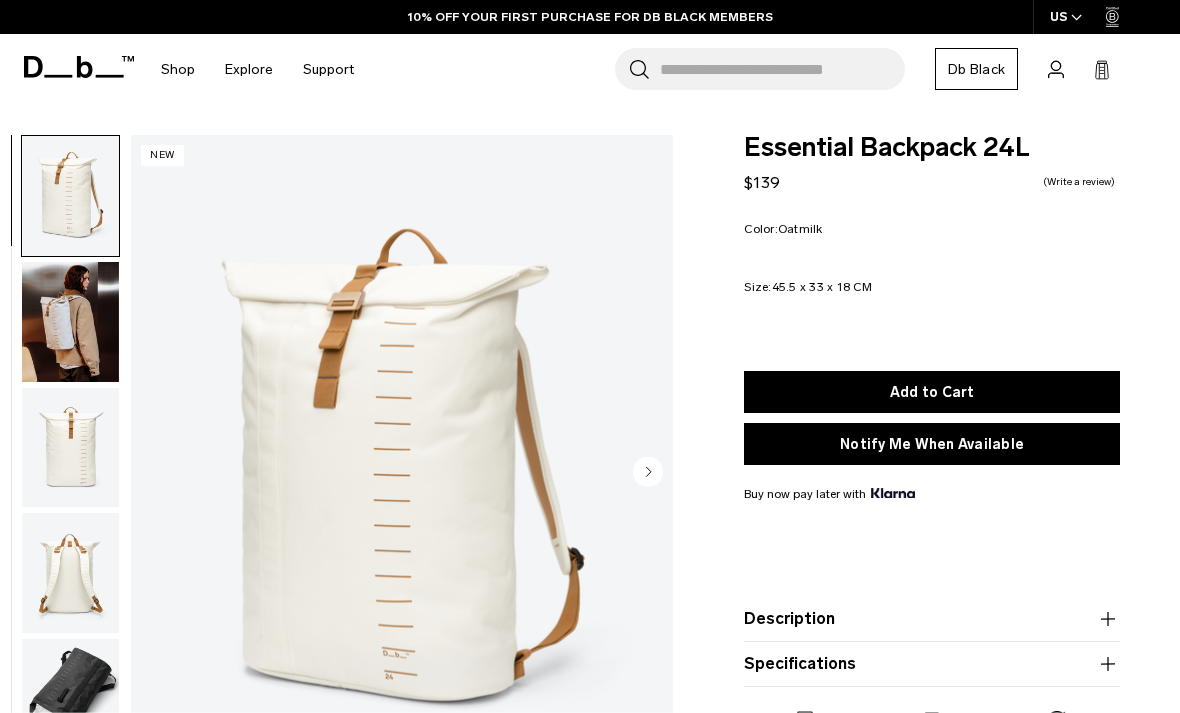 click at bounding box center (70, 322) 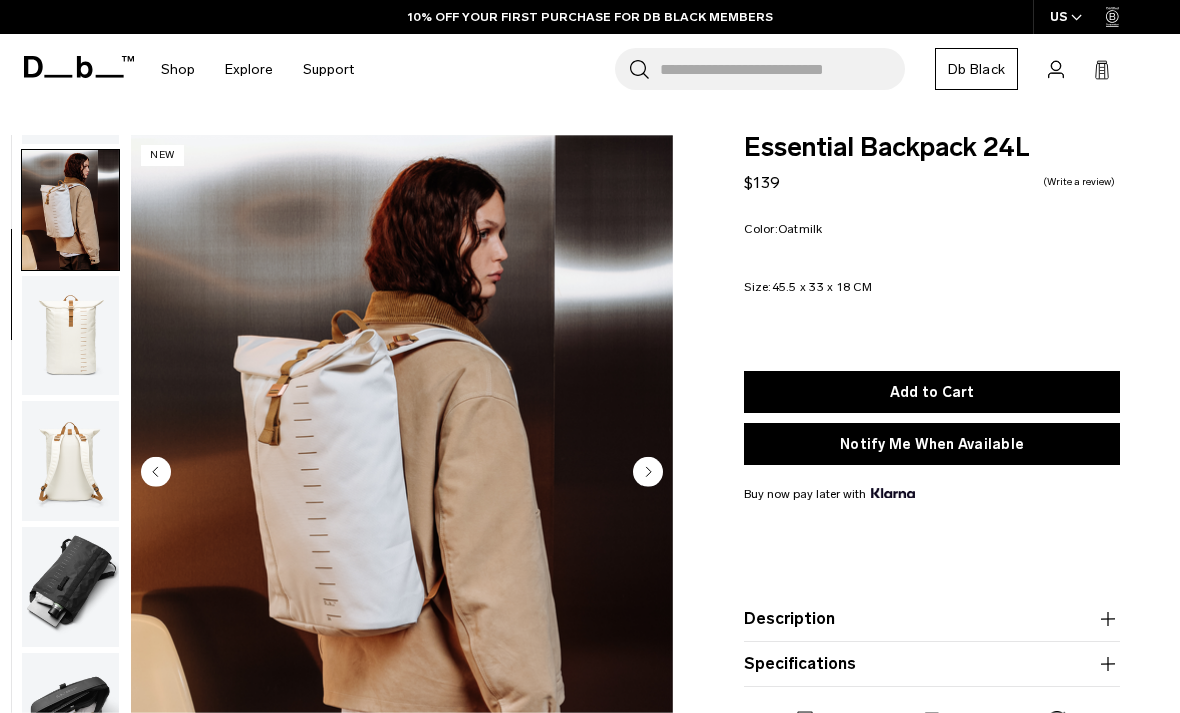 scroll, scrollTop: 127, scrollLeft: 0, axis: vertical 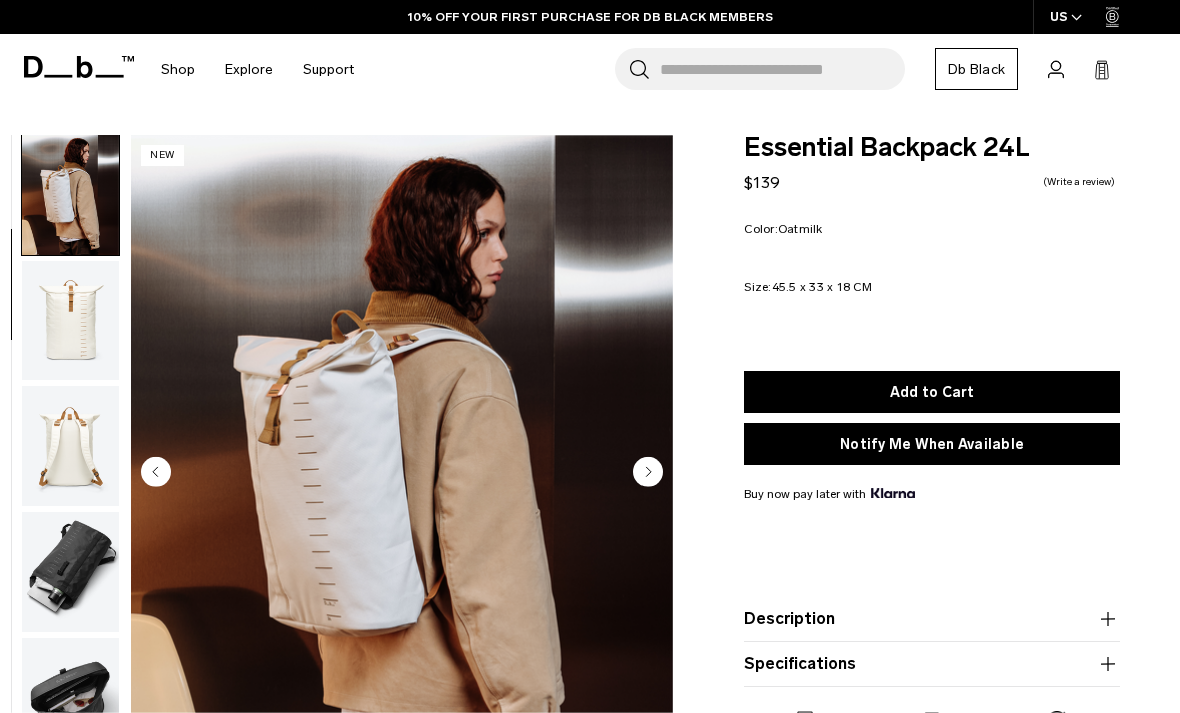 click at bounding box center [70, 321] 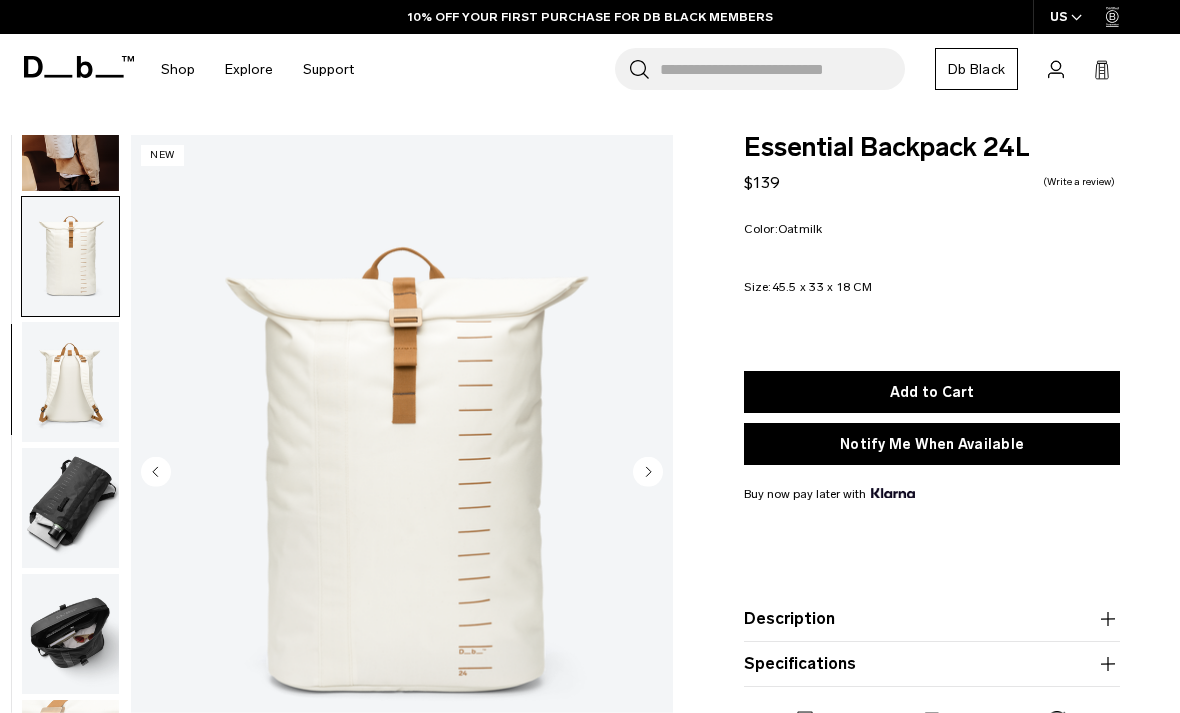 scroll, scrollTop: 210, scrollLeft: 0, axis: vertical 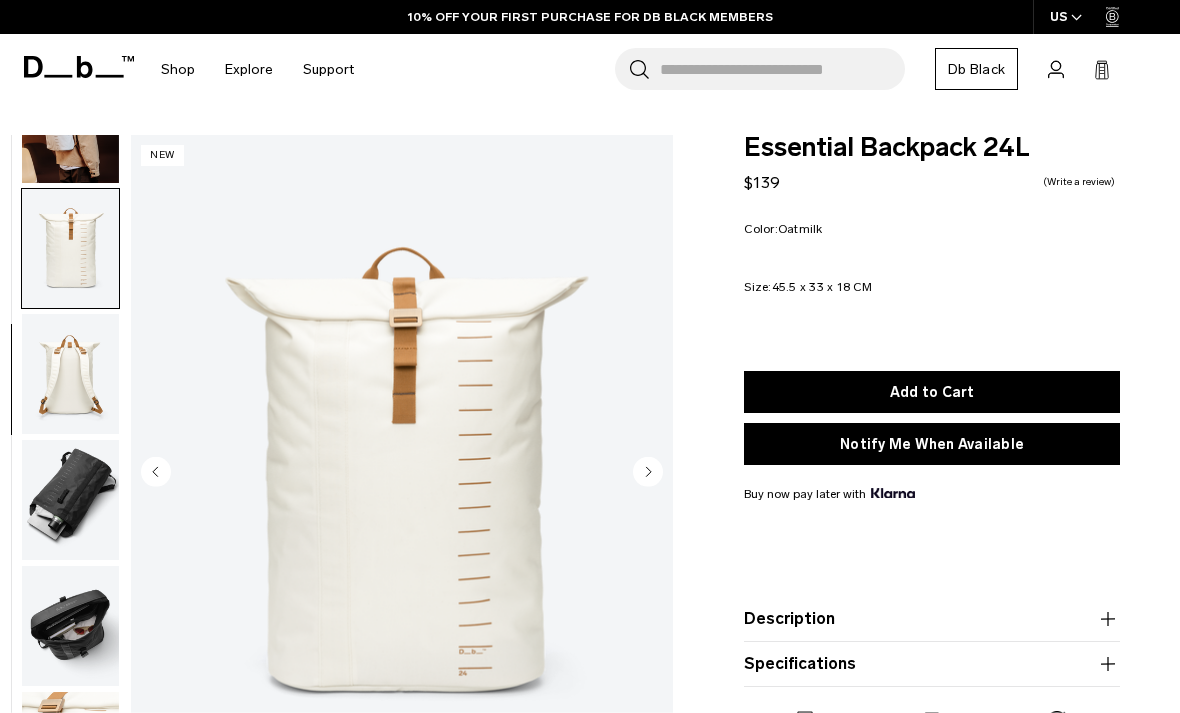 click at bounding box center [70, 374] 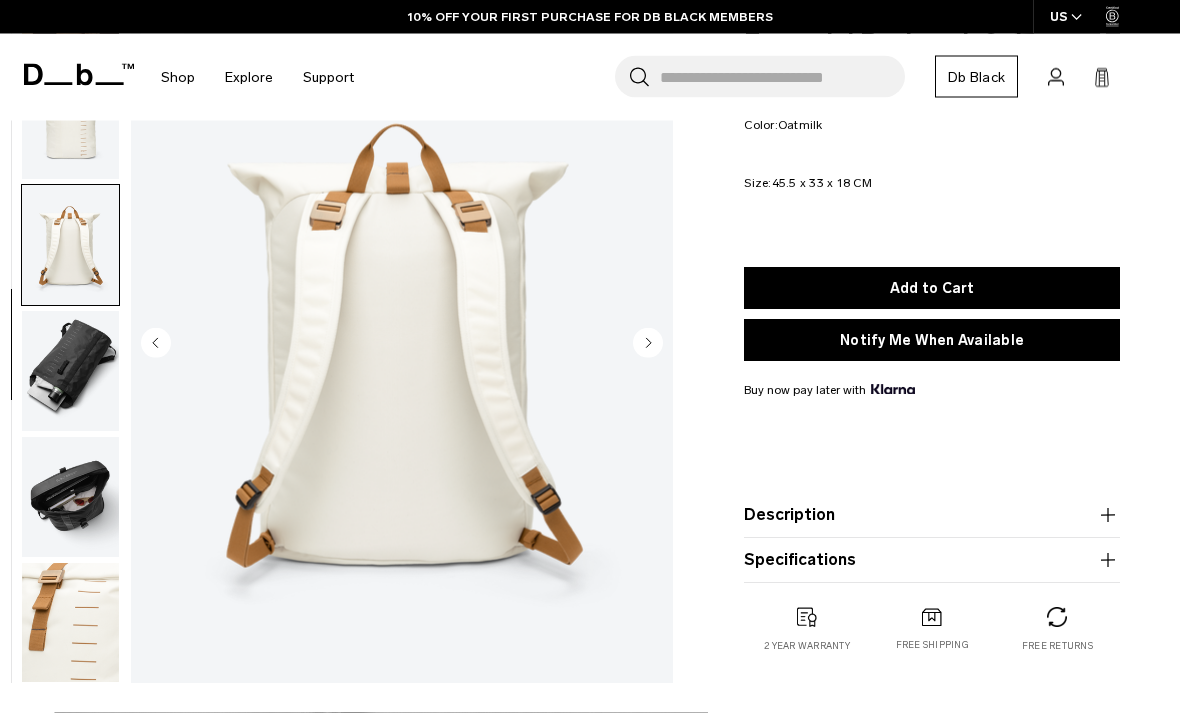 scroll, scrollTop: 131, scrollLeft: 0, axis: vertical 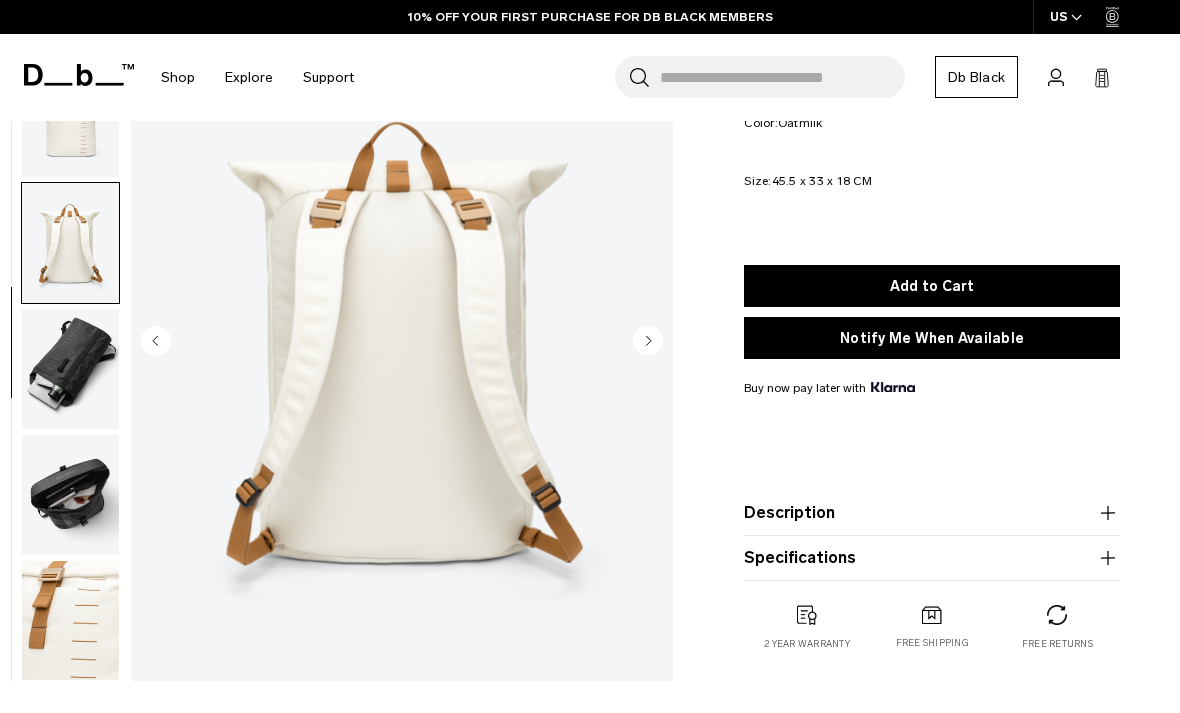 click at bounding box center [70, 369] 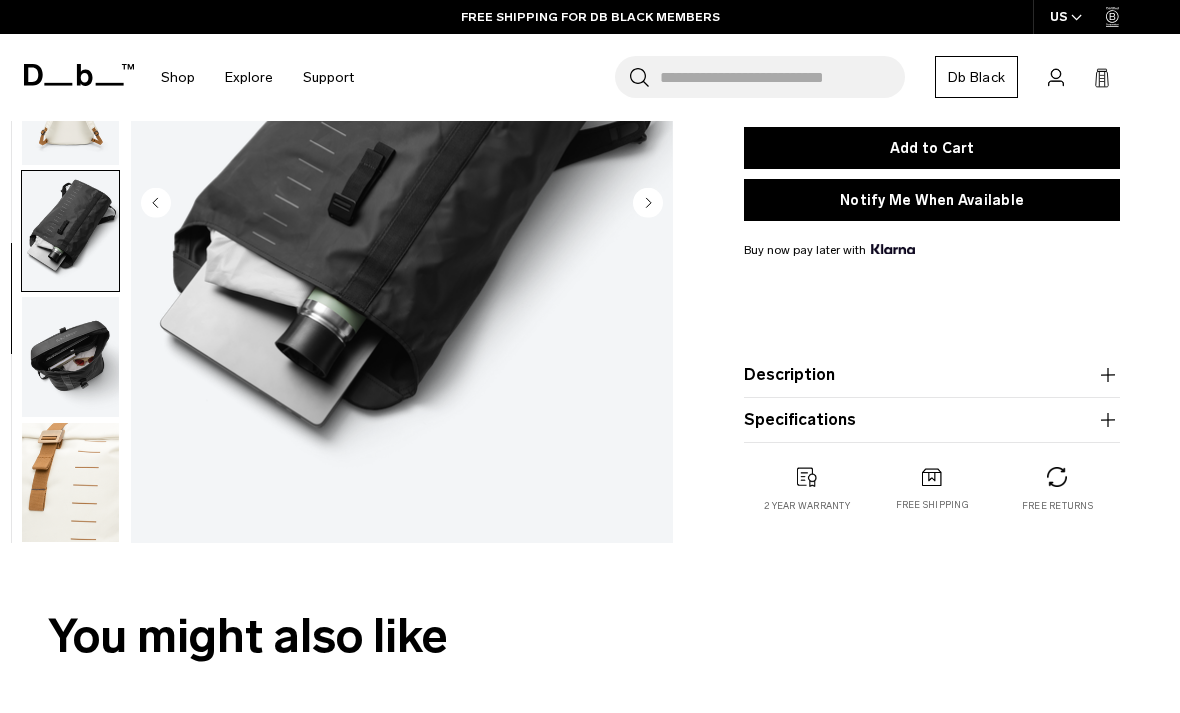 scroll, scrollTop: 270, scrollLeft: 0, axis: vertical 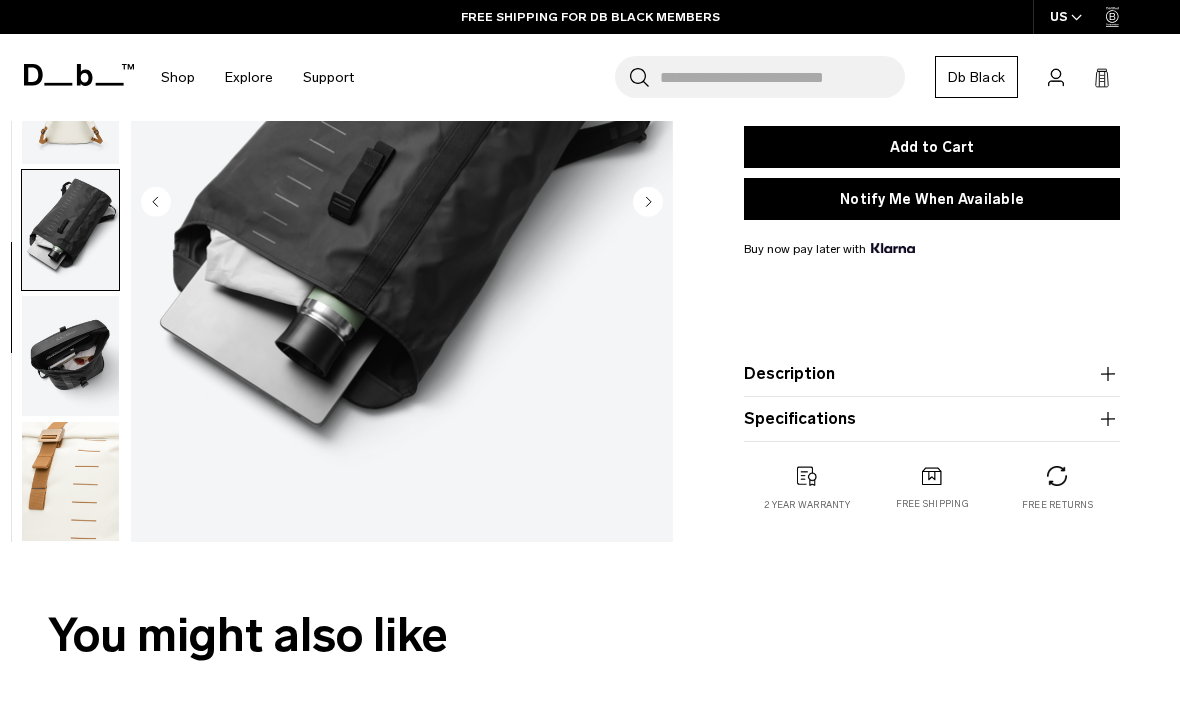 click at bounding box center (70, 356) 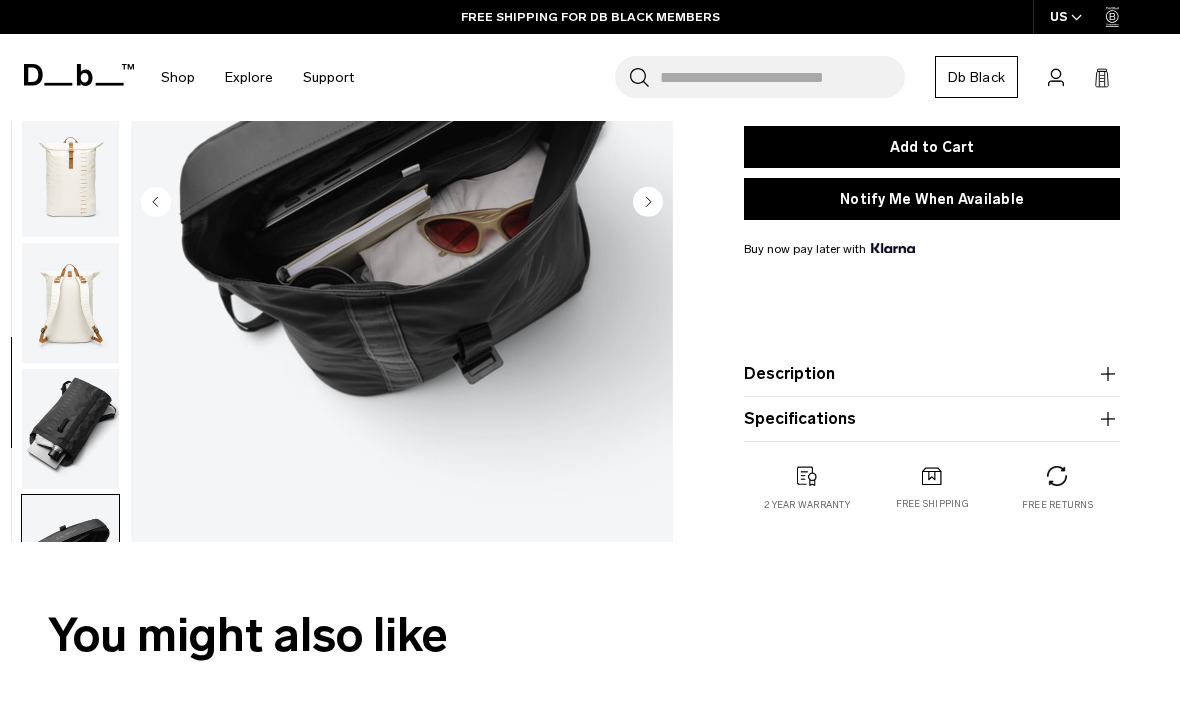 scroll, scrollTop: -1, scrollLeft: 0, axis: vertical 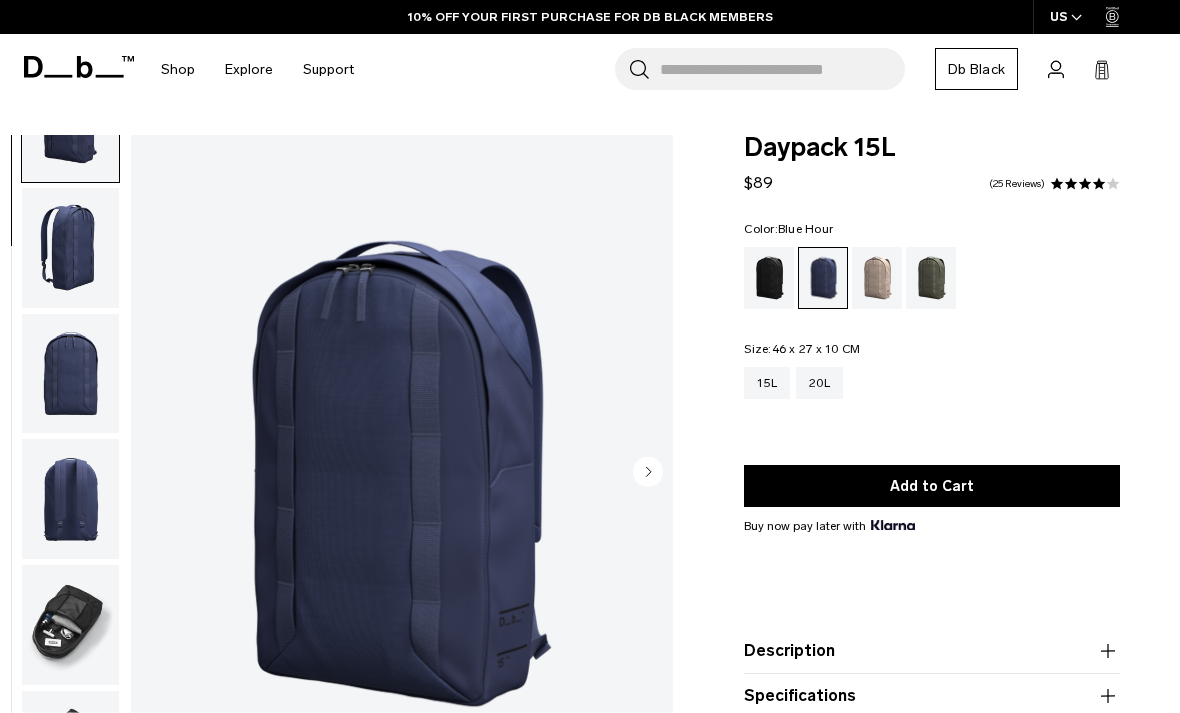 click at bounding box center (70, 625) 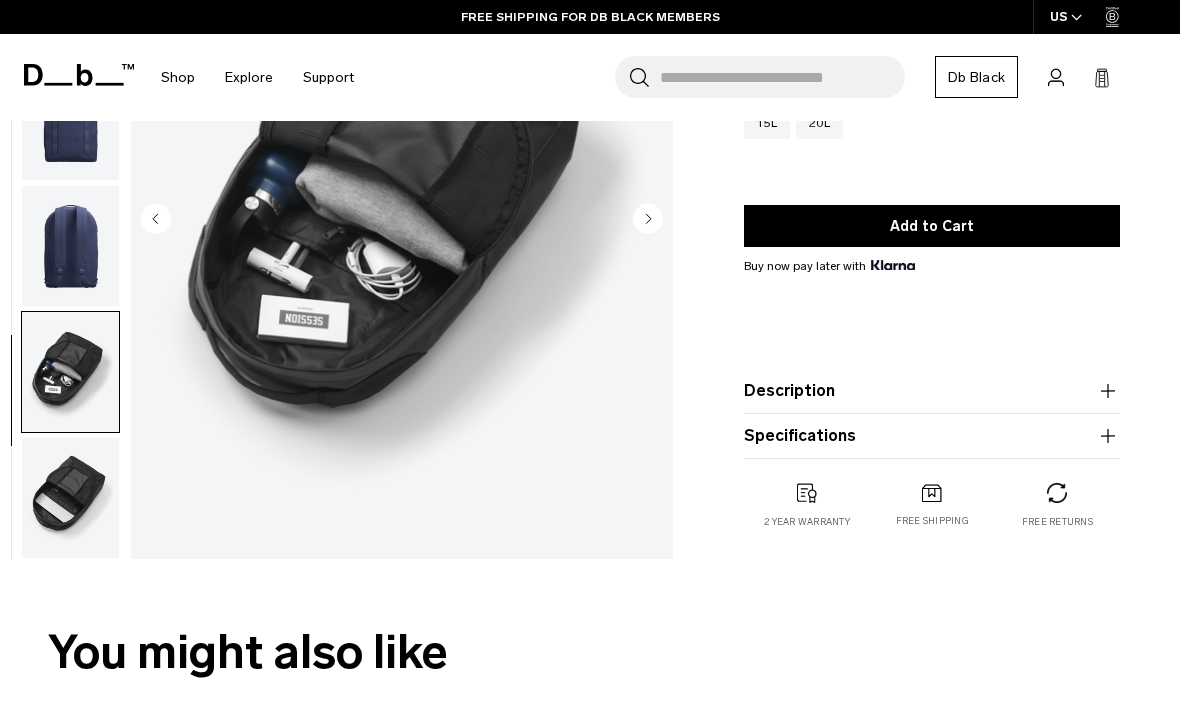 scroll, scrollTop: 263, scrollLeft: 0, axis: vertical 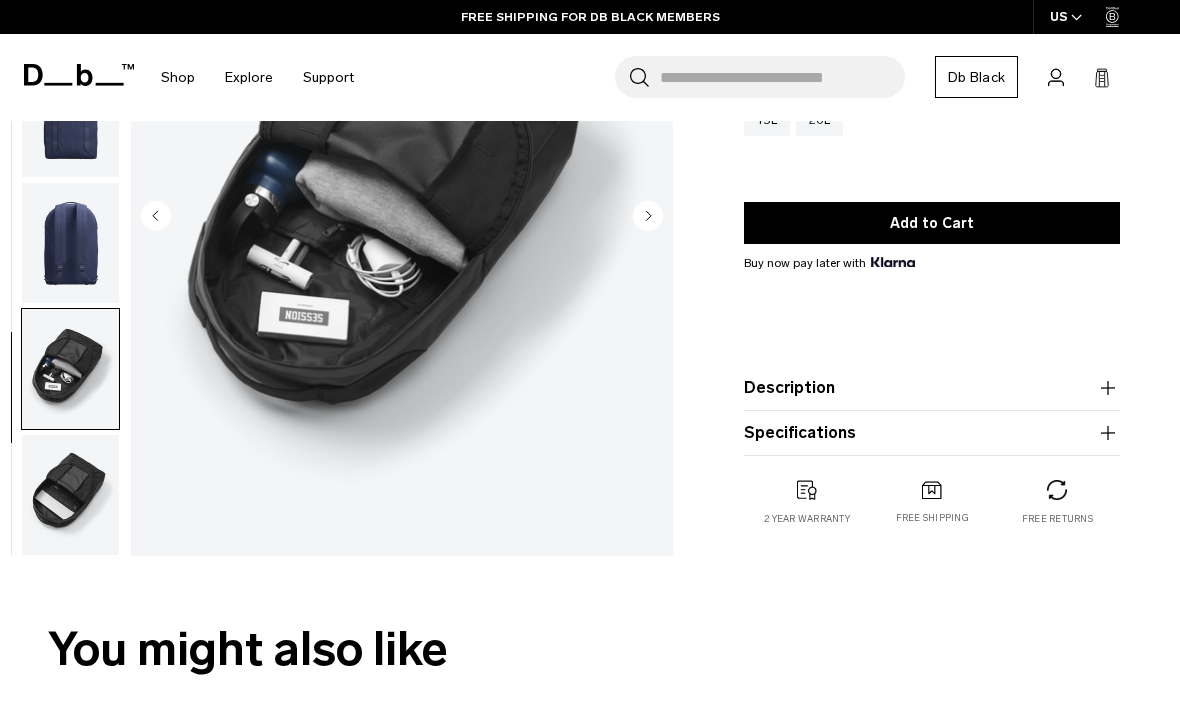 click at bounding box center [70, 495] 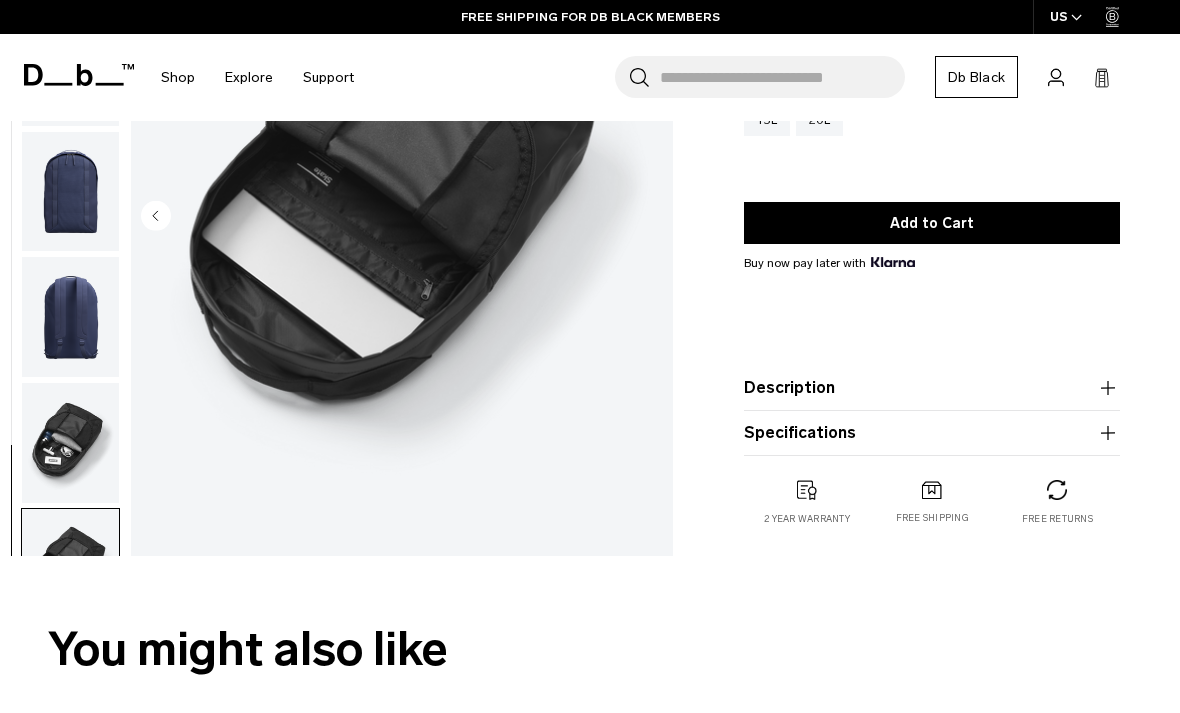 scroll, scrollTop: 0, scrollLeft: 0, axis: both 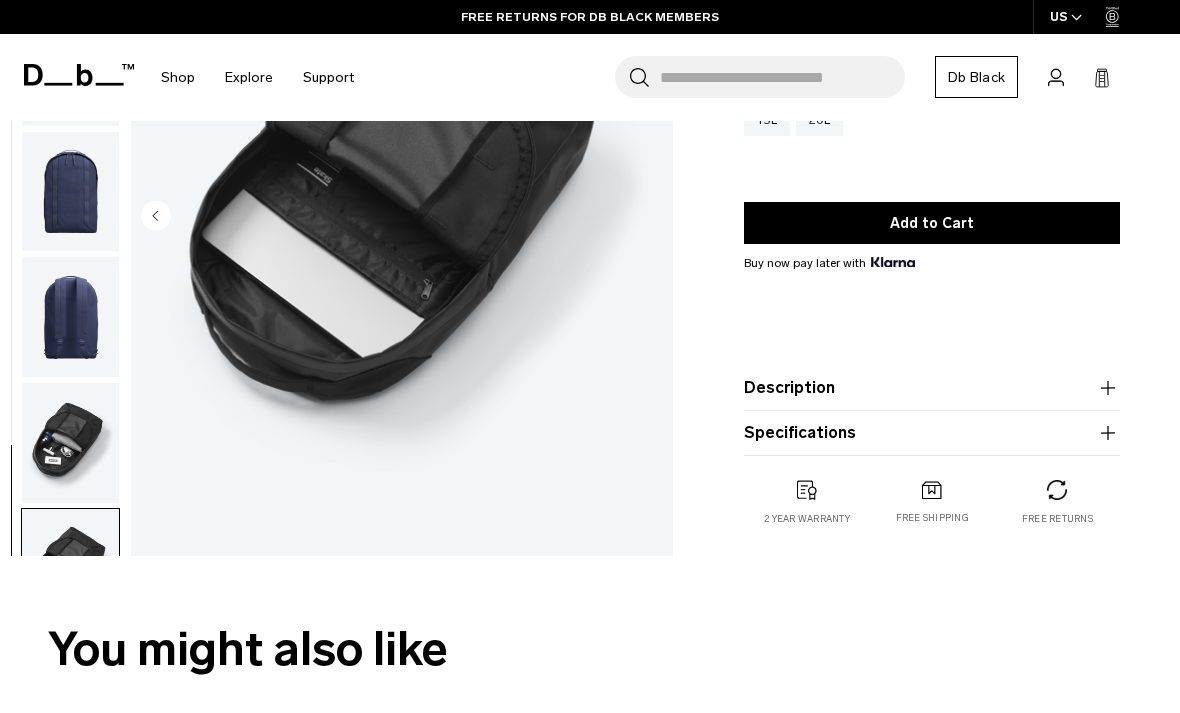 click at bounding box center [70, 443] 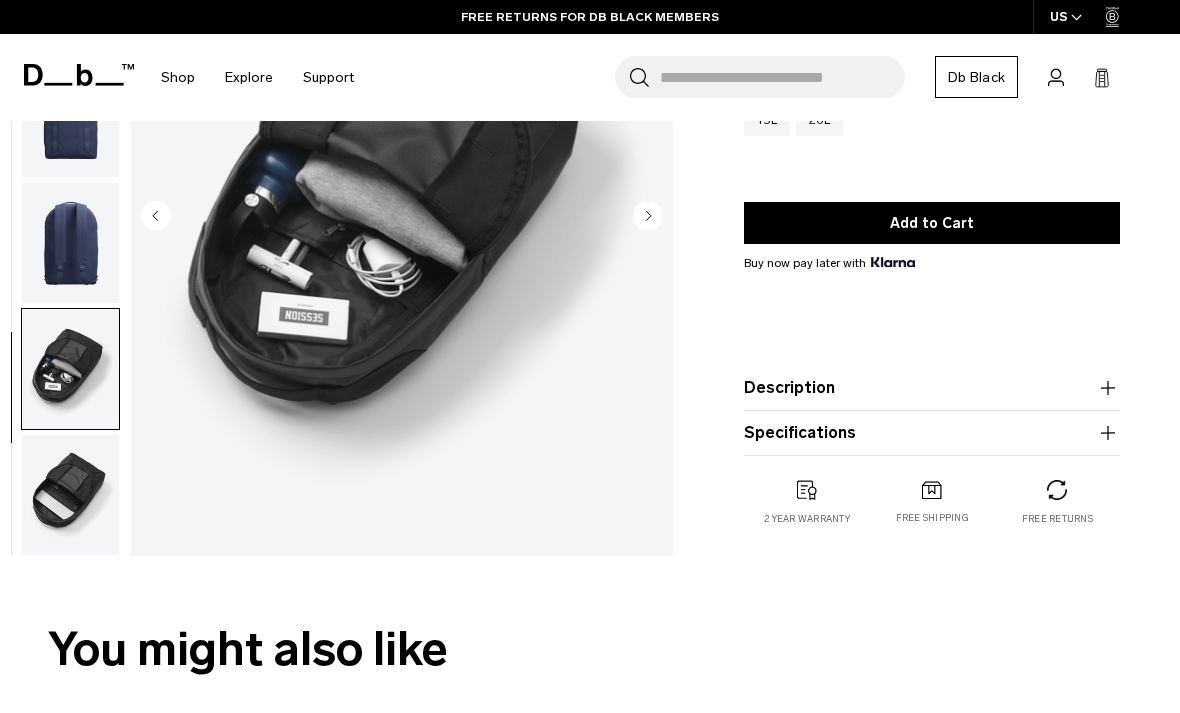scroll, scrollTop: 79, scrollLeft: 0, axis: vertical 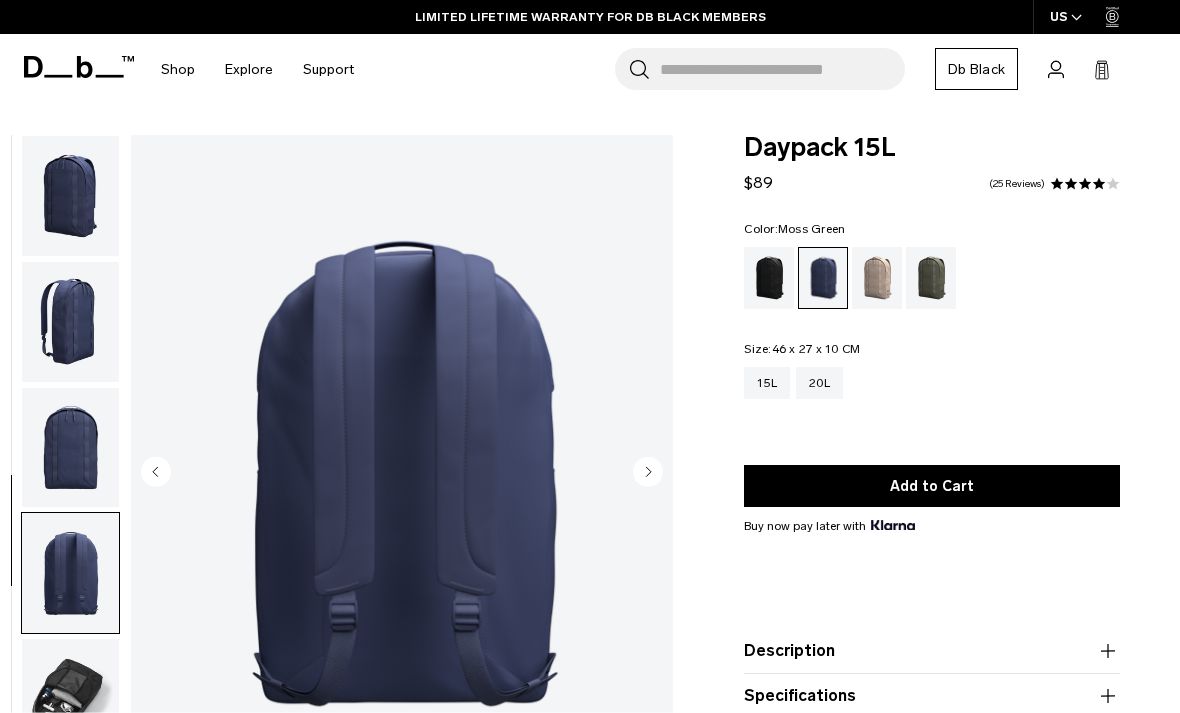 click at bounding box center (931, 278) 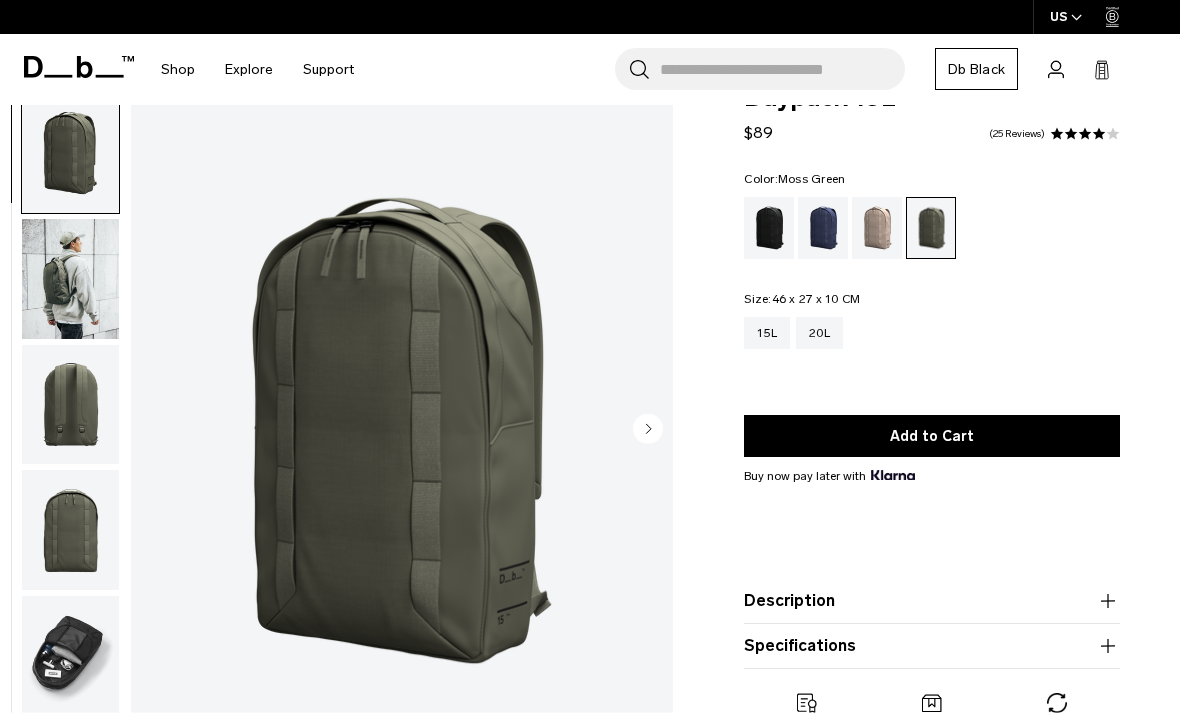 scroll, scrollTop: 0, scrollLeft: 0, axis: both 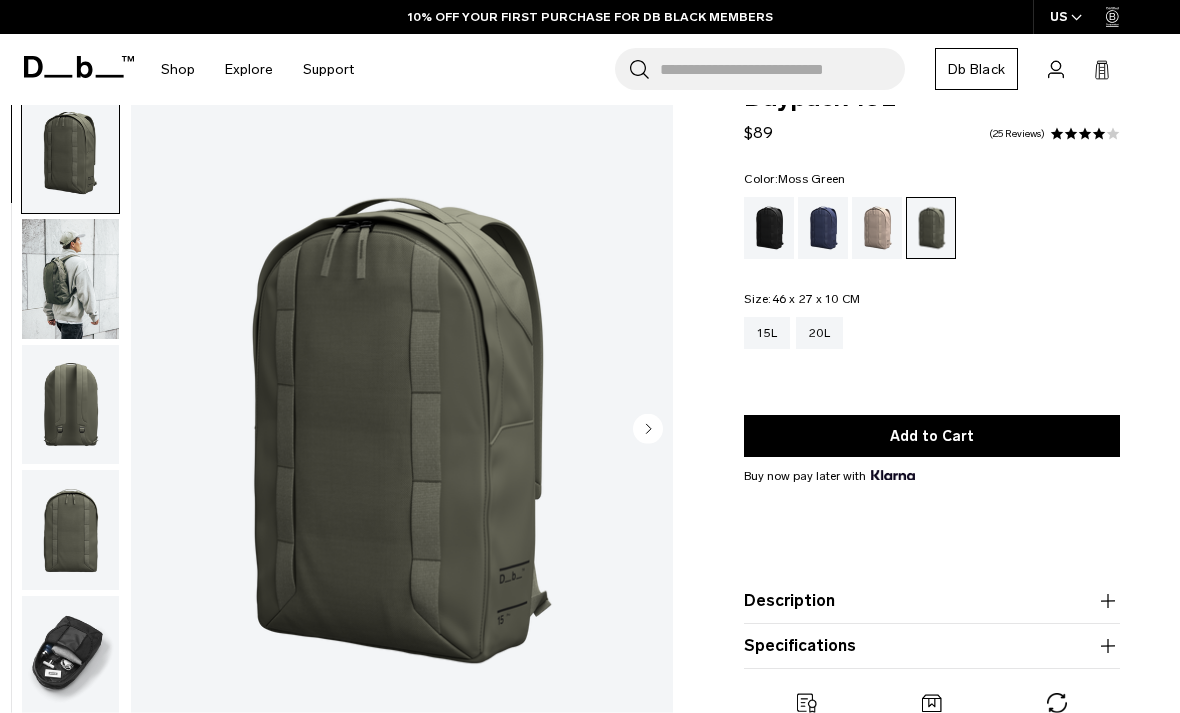 click at bounding box center (70, 279) 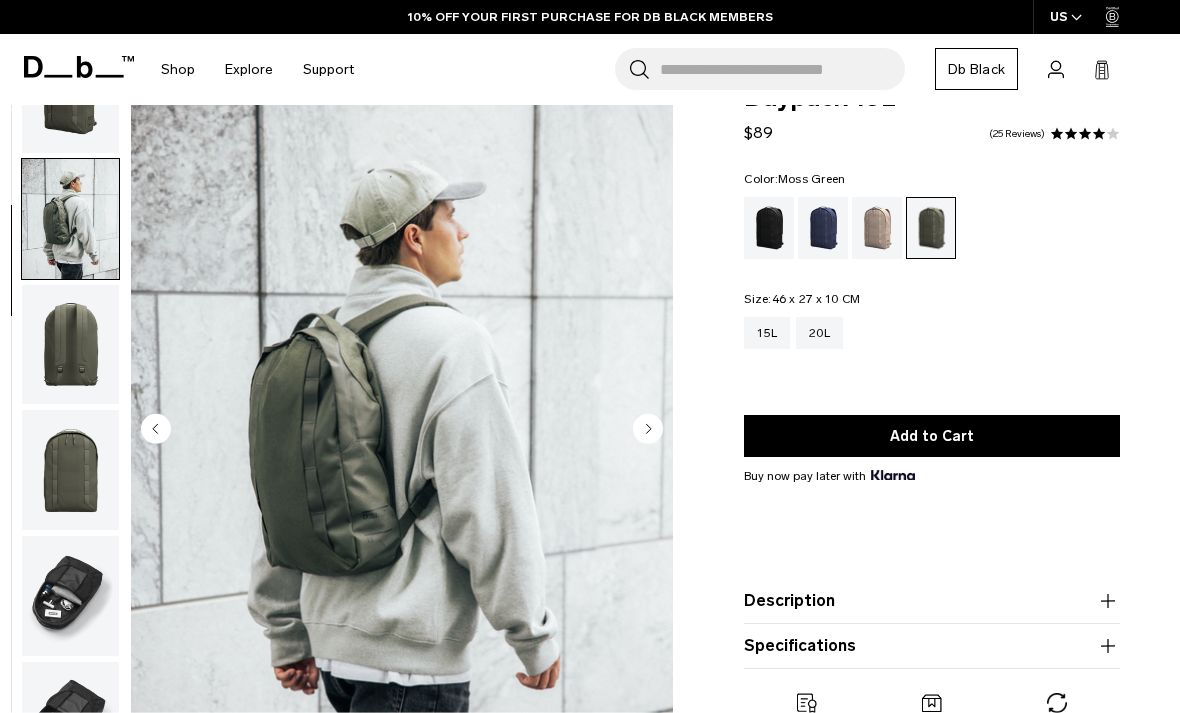 scroll, scrollTop: 79, scrollLeft: 0, axis: vertical 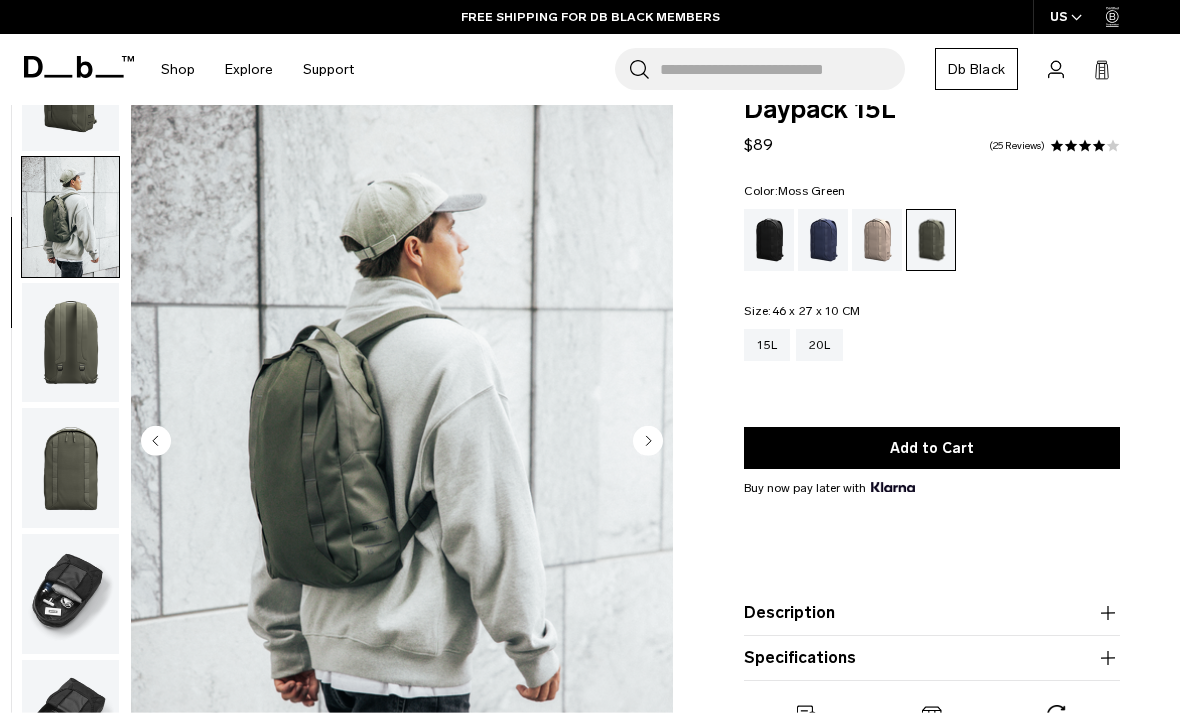 click at bounding box center [70, 342] 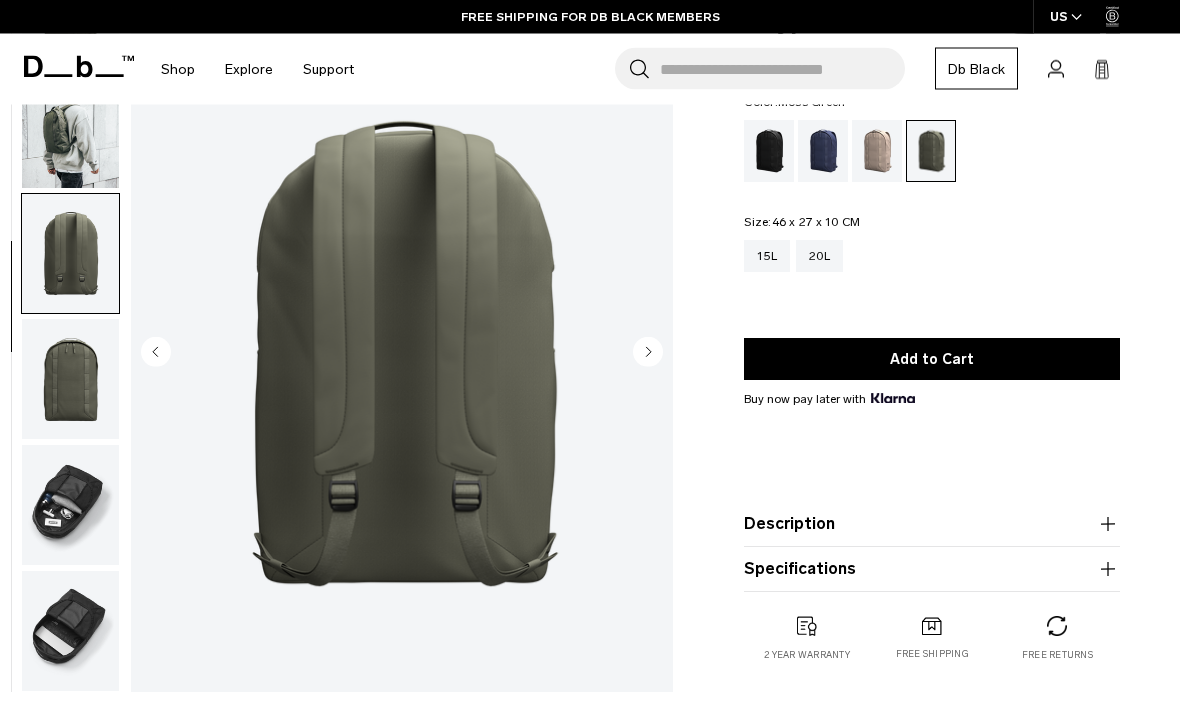 scroll, scrollTop: 127, scrollLeft: 0, axis: vertical 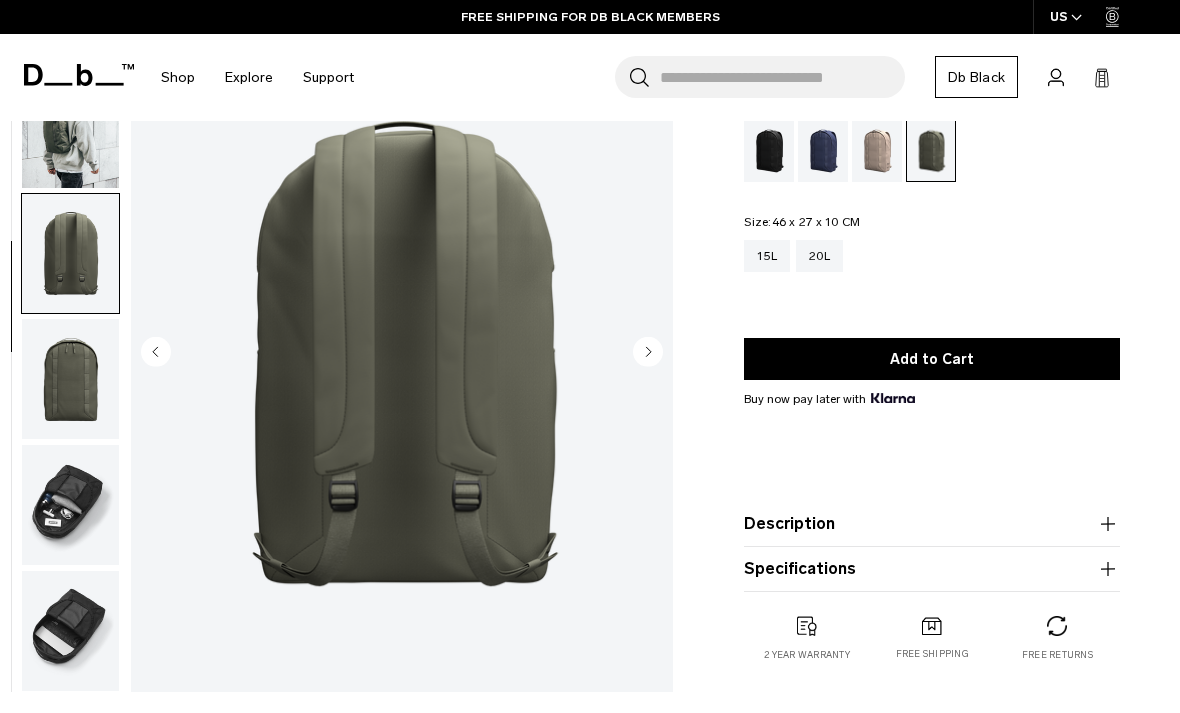 click at bounding box center (70, 379) 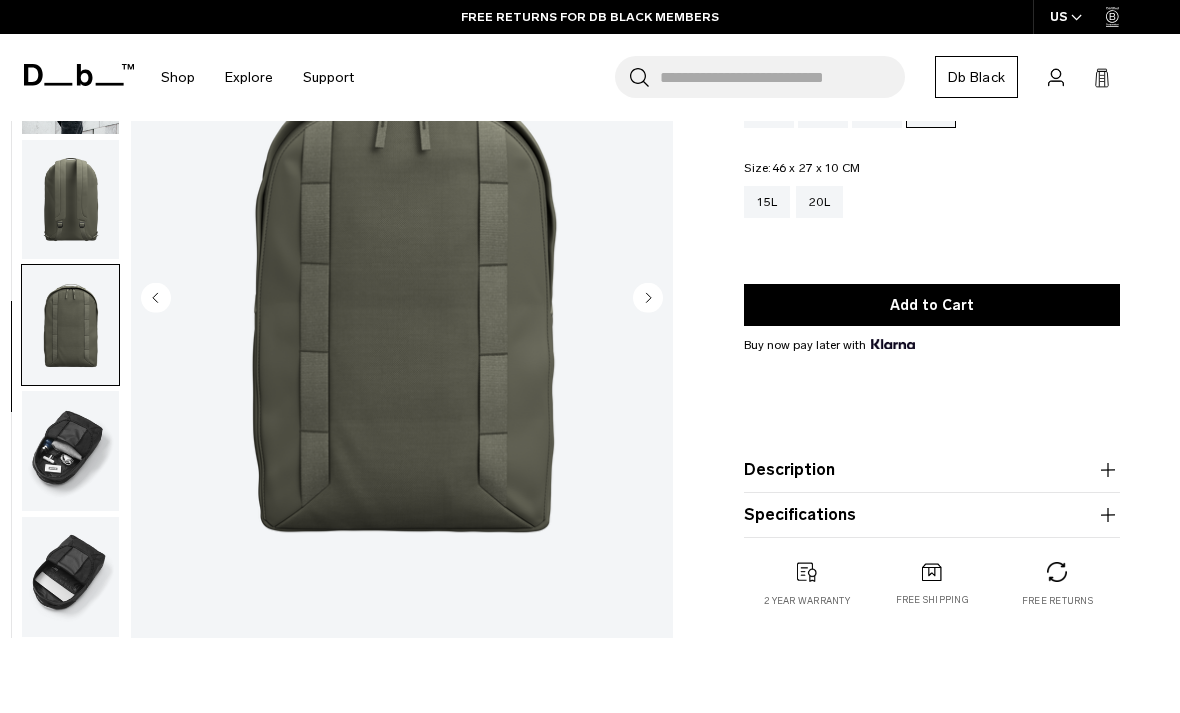 scroll, scrollTop: 182, scrollLeft: 0, axis: vertical 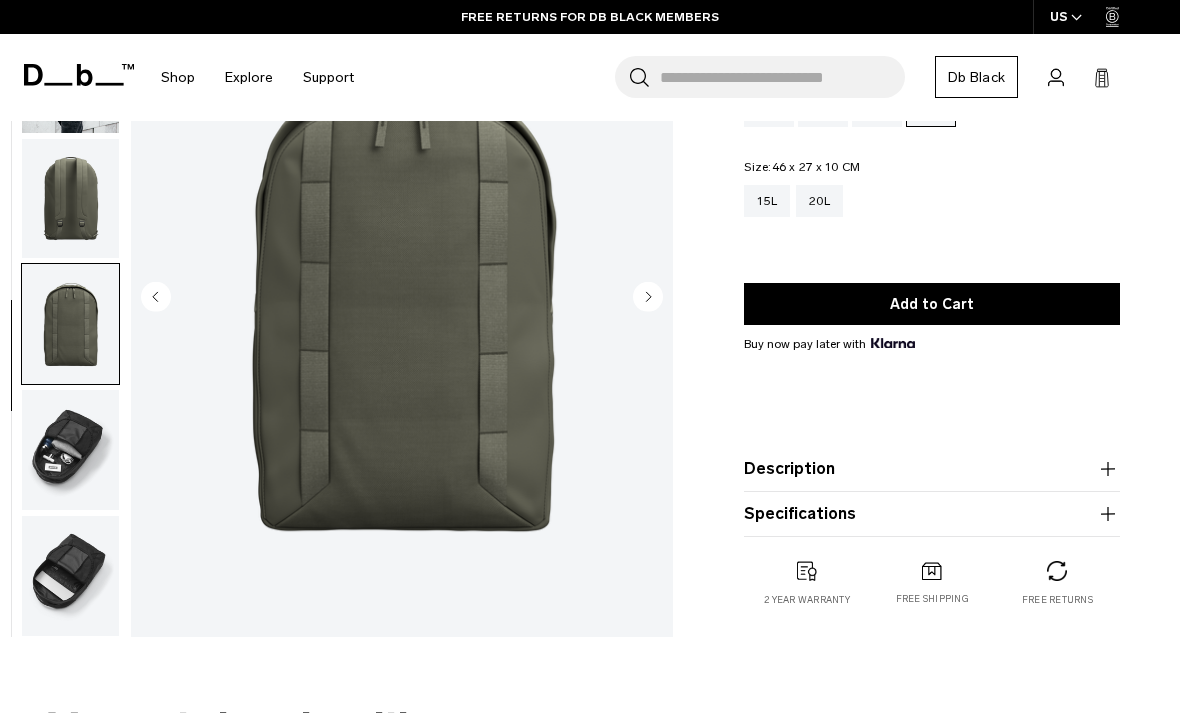 click at bounding box center (70, 450) 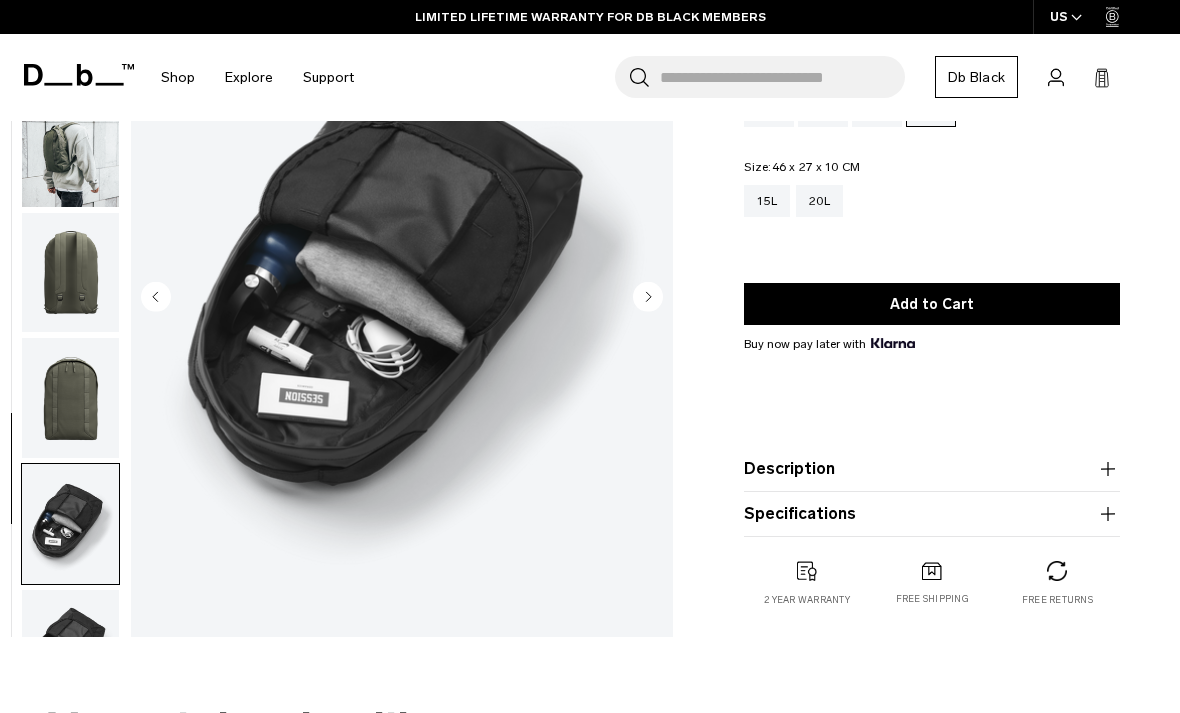 scroll, scrollTop: 0, scrollLeft: 0, axis: both 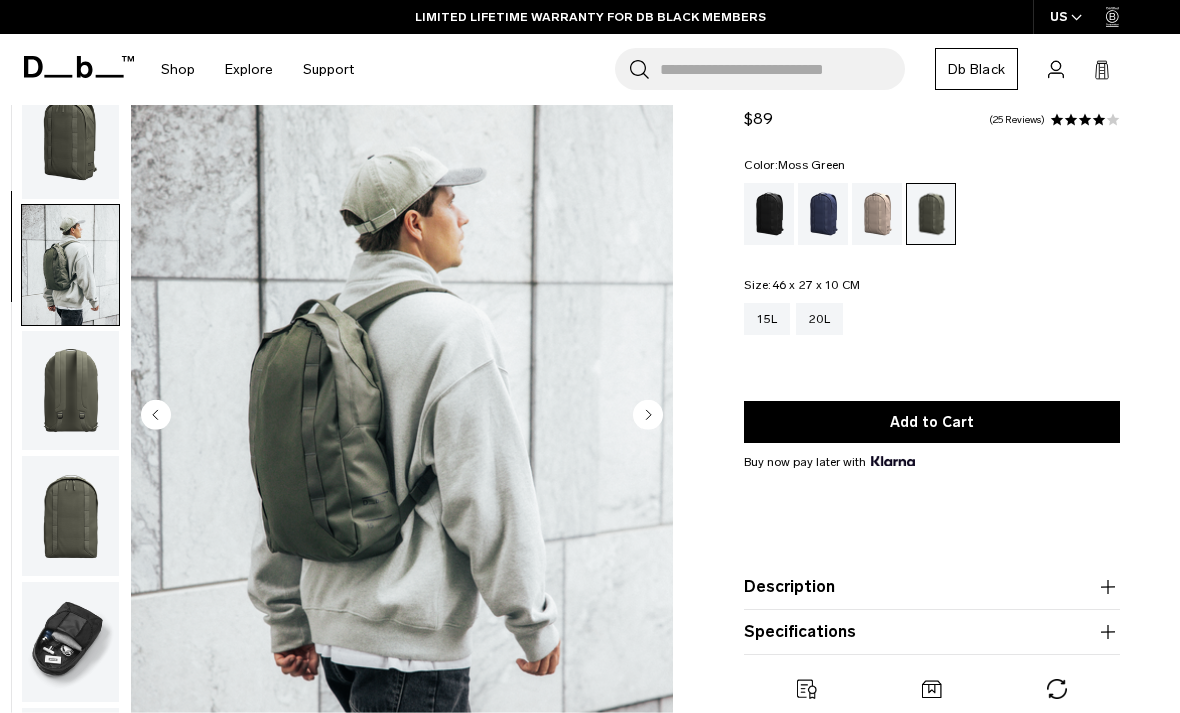click at bounding box center (1085, 120) 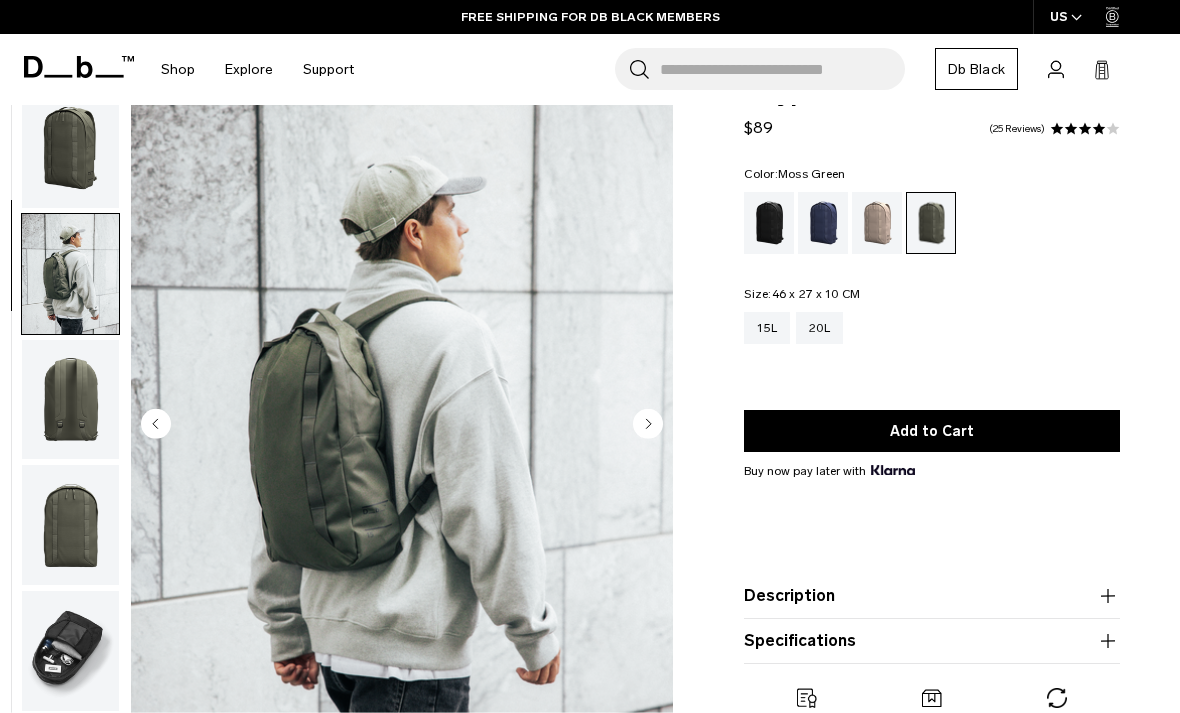 scroll, scrollTop: 98, scrollLeft: 0, axis: vertical 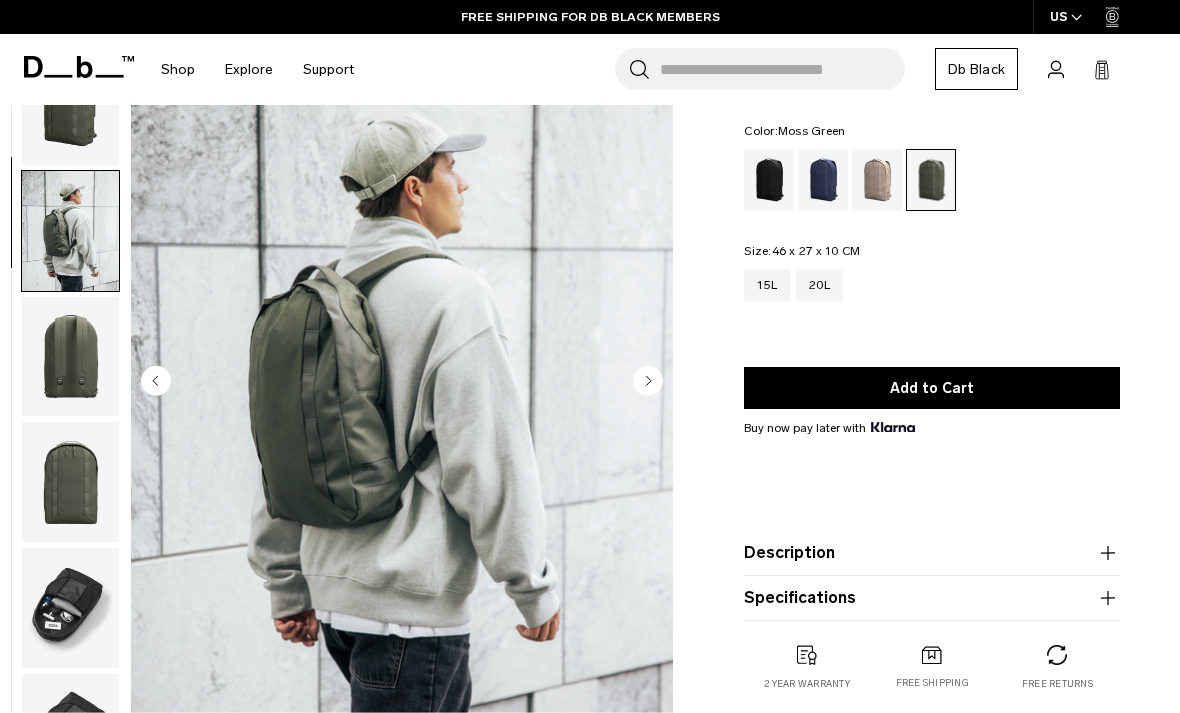 click at bounding box center (70, 356) 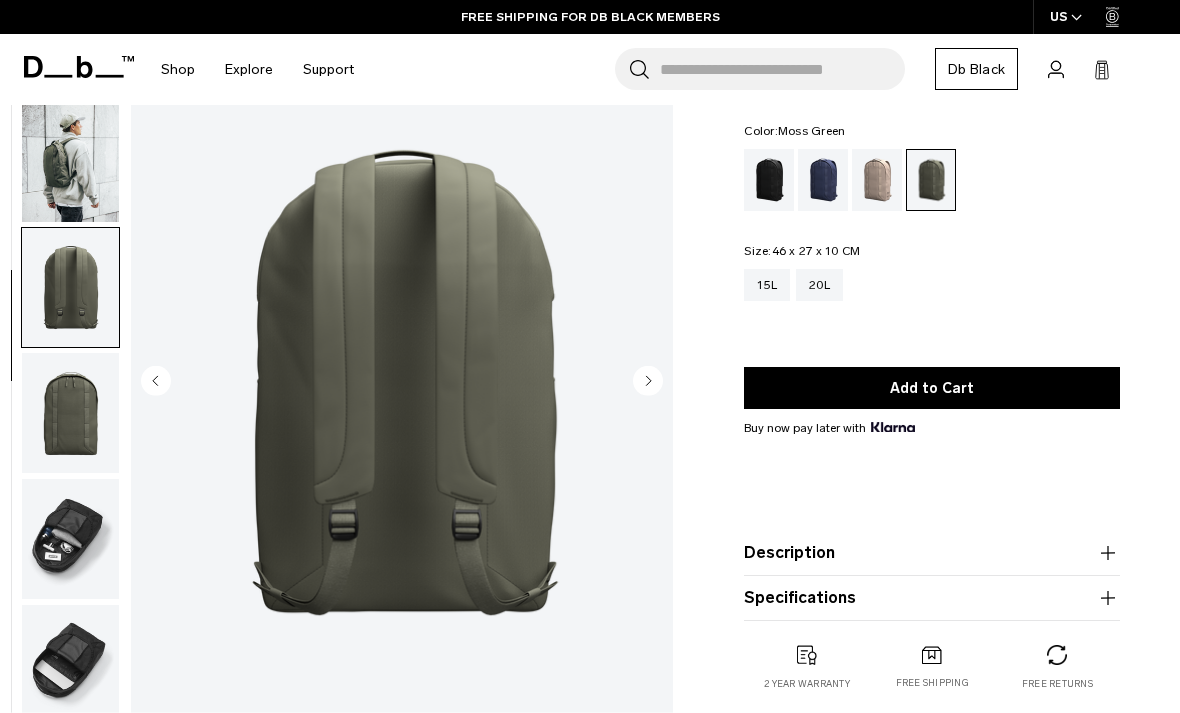 scroll, scrollTop: 79, scrollLeft: 0, axis: vertical 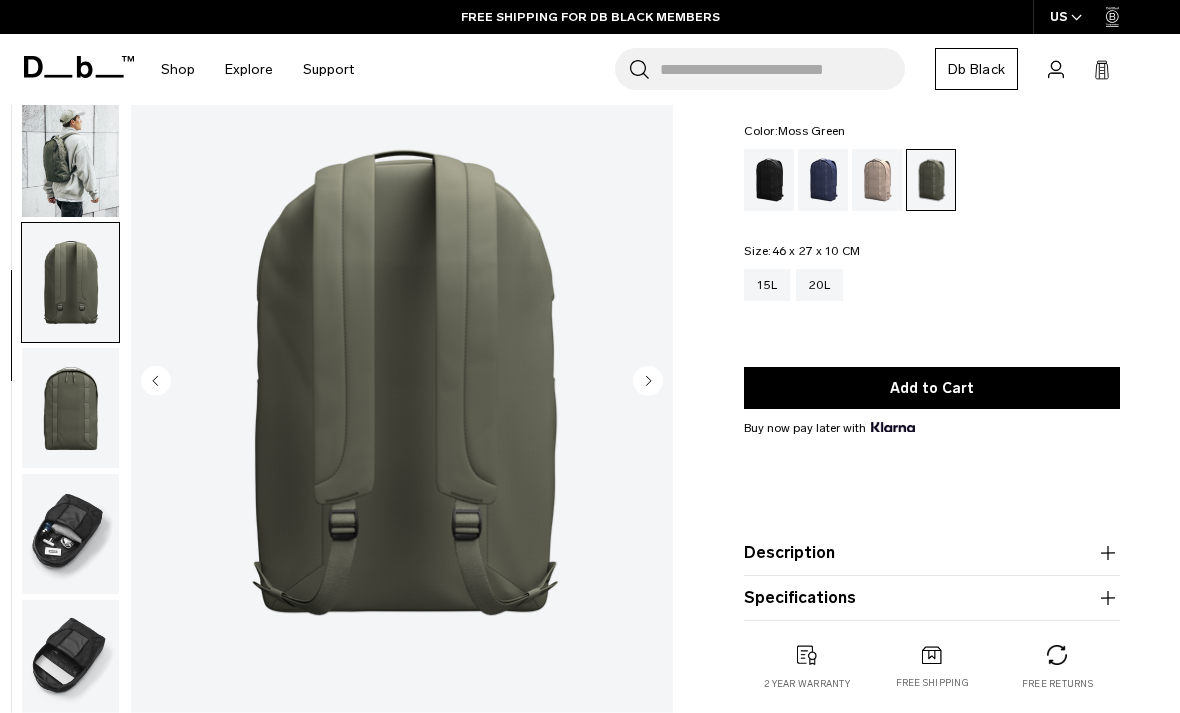 click at bounding box center [70, 408] 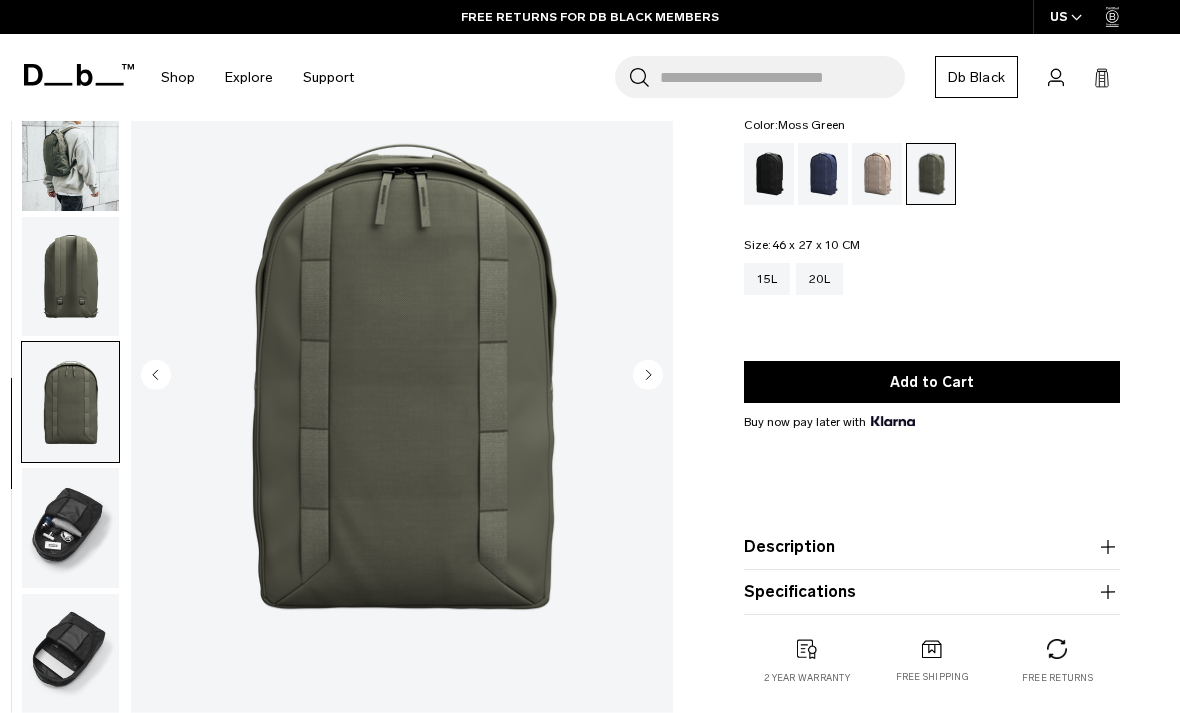 scroll, scrollTop: 22, scrollLeft: 0, axis: vertical 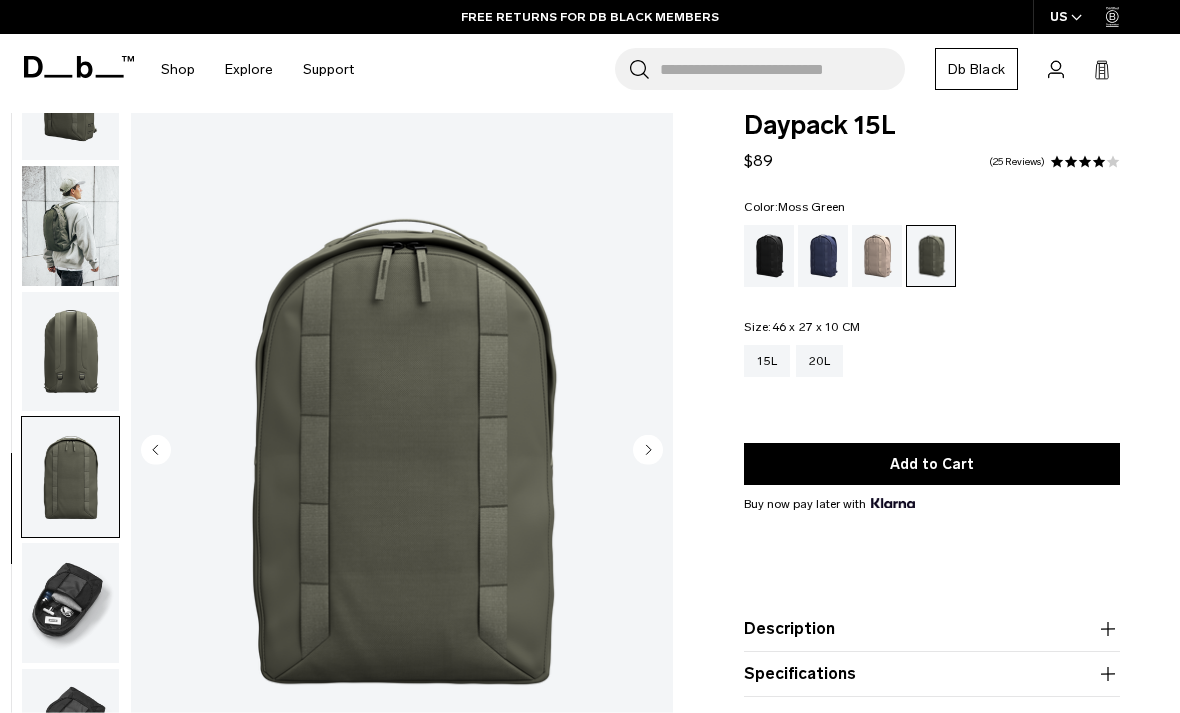 click at bounding box center (769, 256) 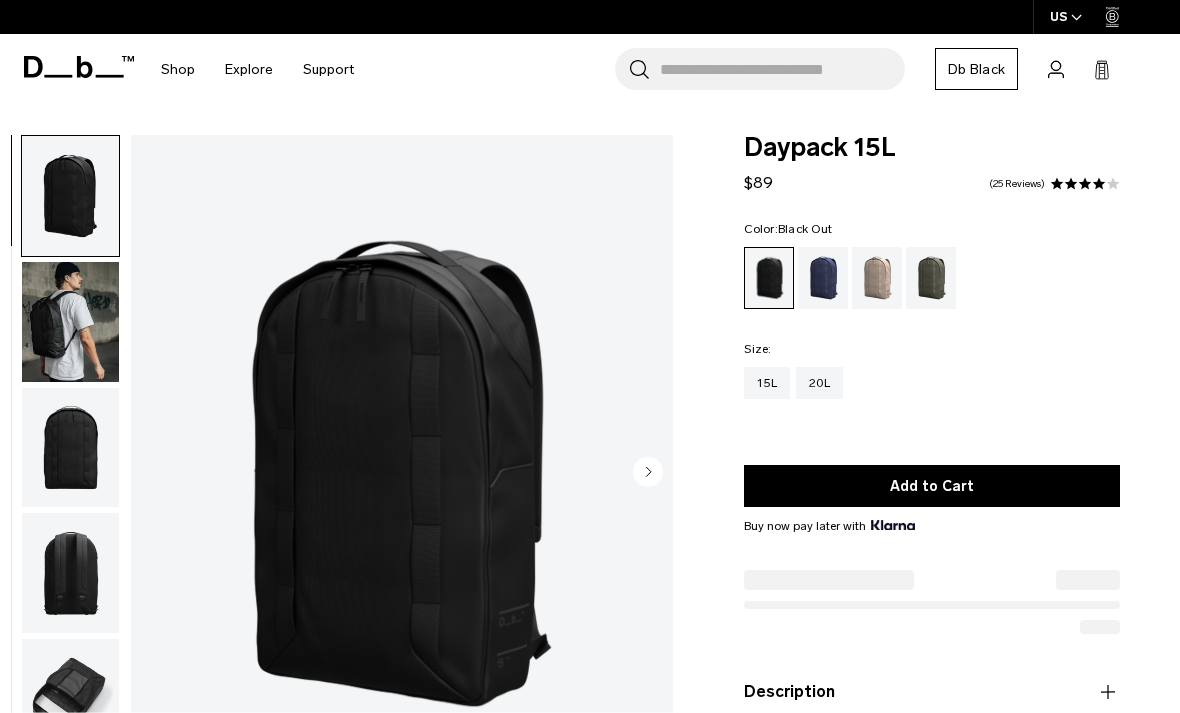 scroll, scrollTop: 0, scrollLeft: 0, axis: both 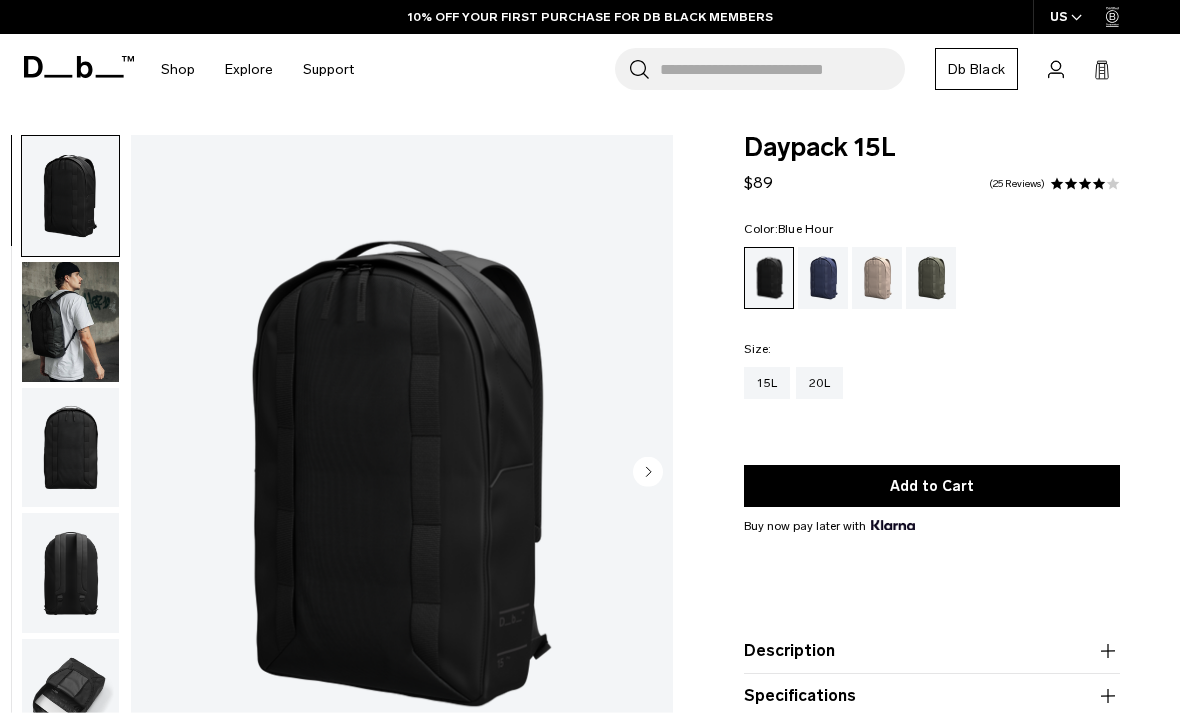 click at bounding box center [823, 278] 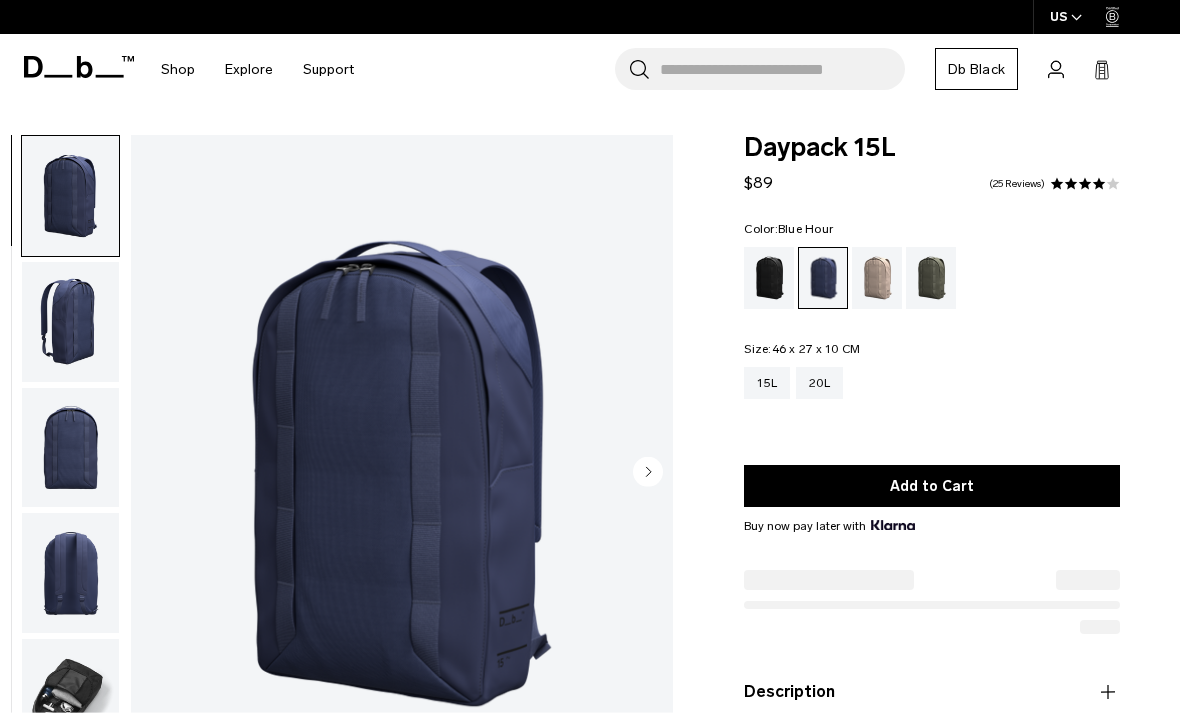 scroll, scrollTop: 0, scrollLeft: 0, axis: both 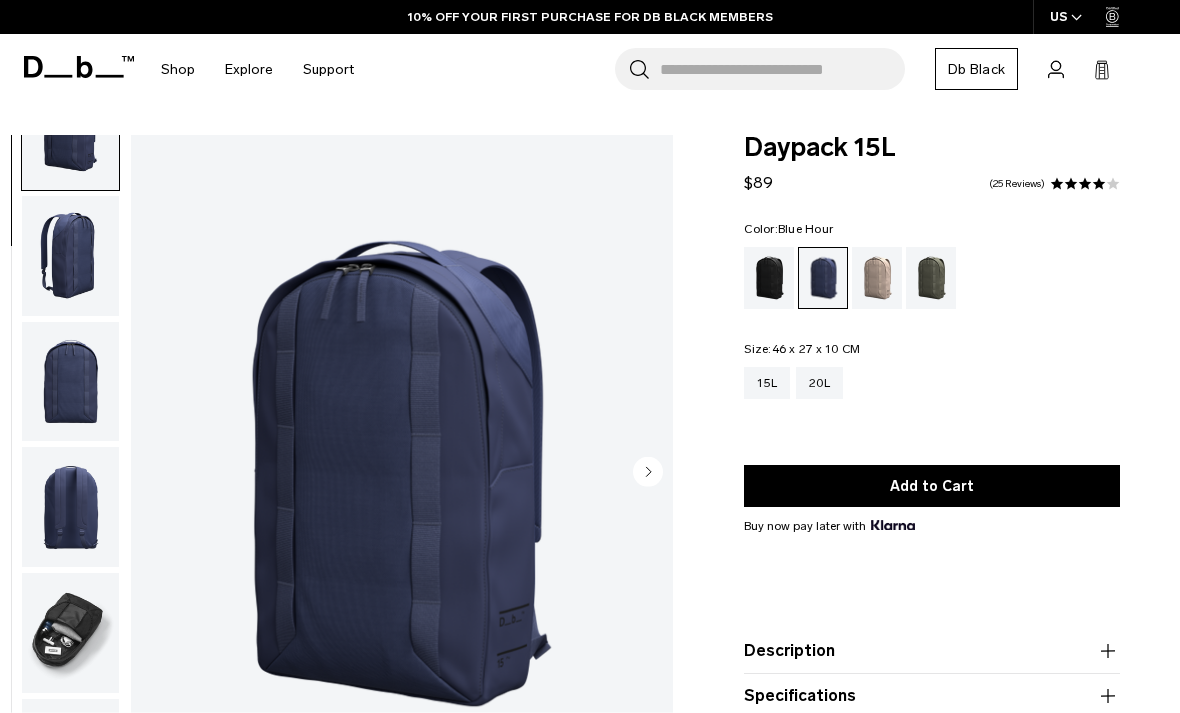 click at bounding box center [70, 256] 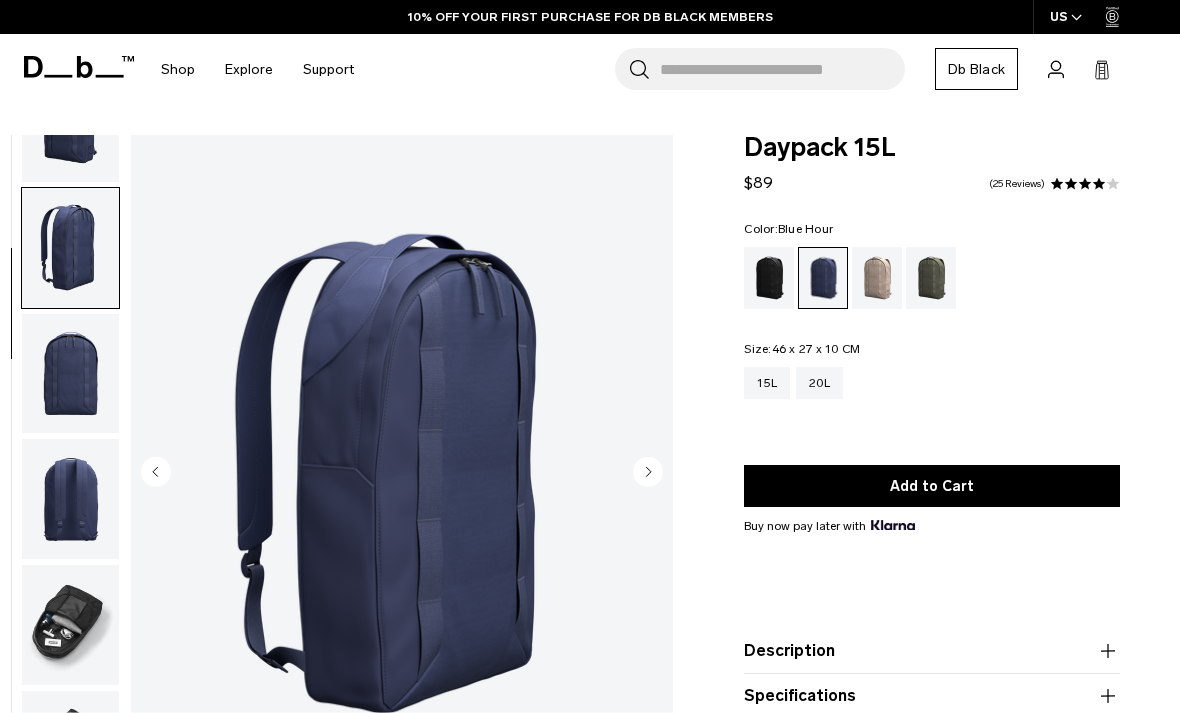 scroll, scrollTop: 79, scrollLeft: 0, axis: vertical 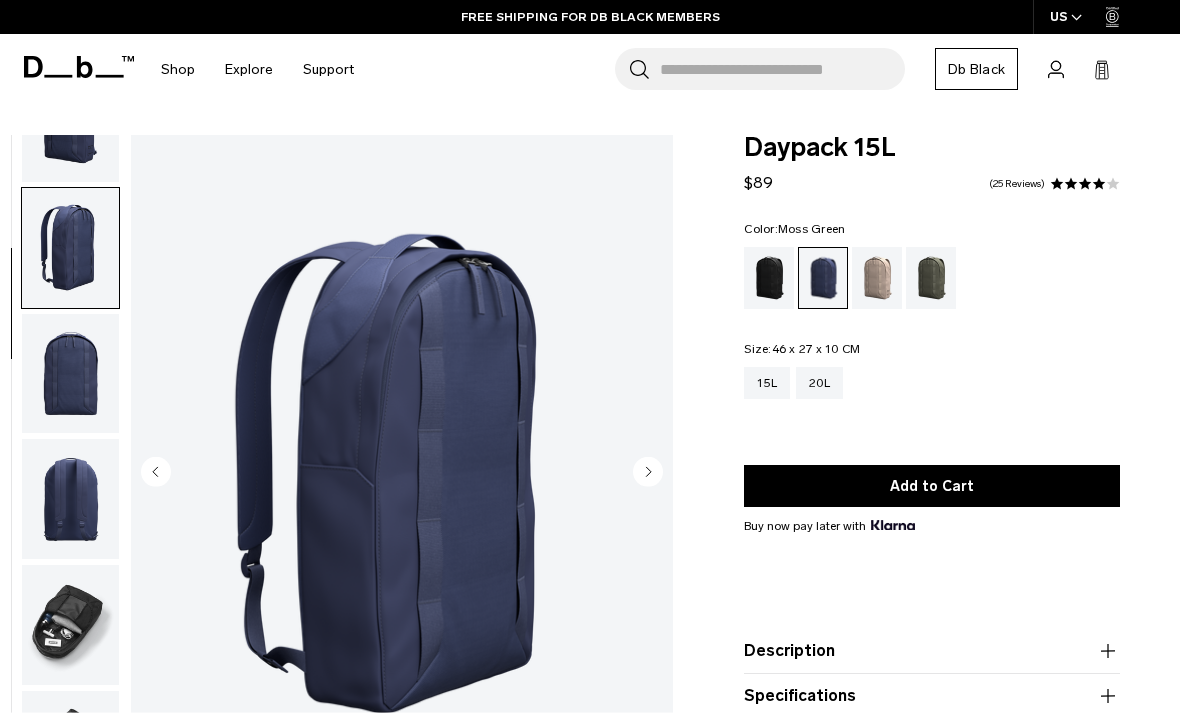 click at bounding box center (931, 278) 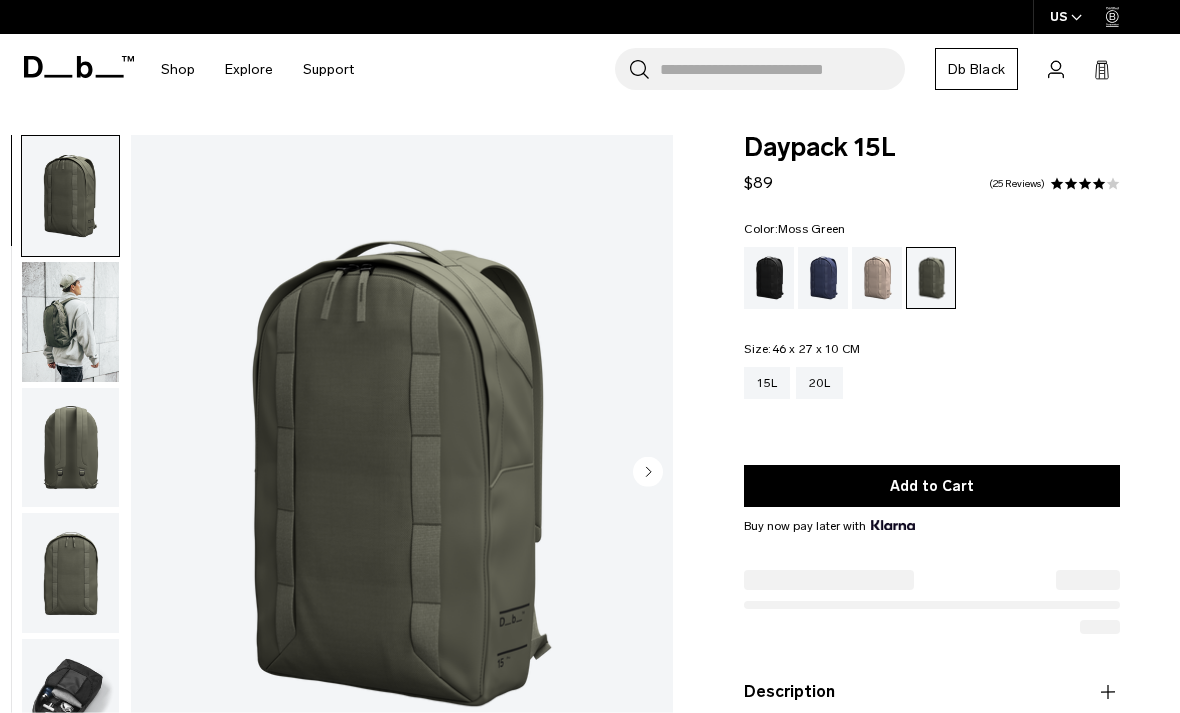 scroll, scrollTop: 0, scrollLeft: 0, axis: both 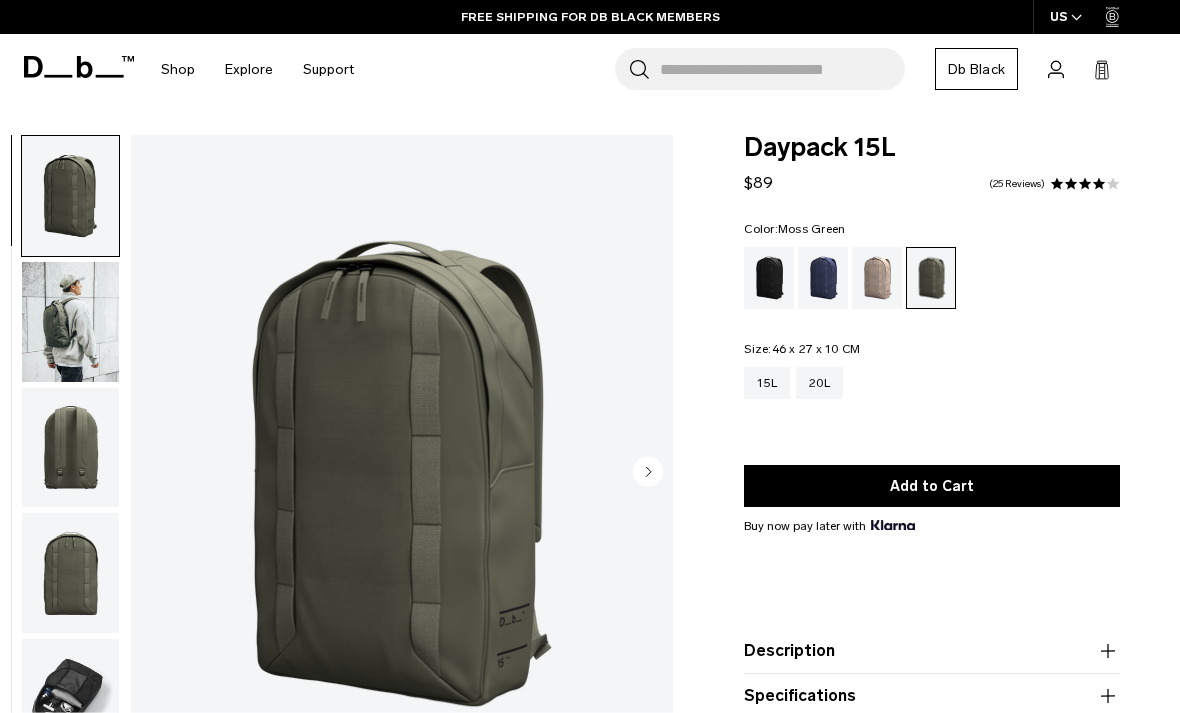 click at bounding box center (70, 322) 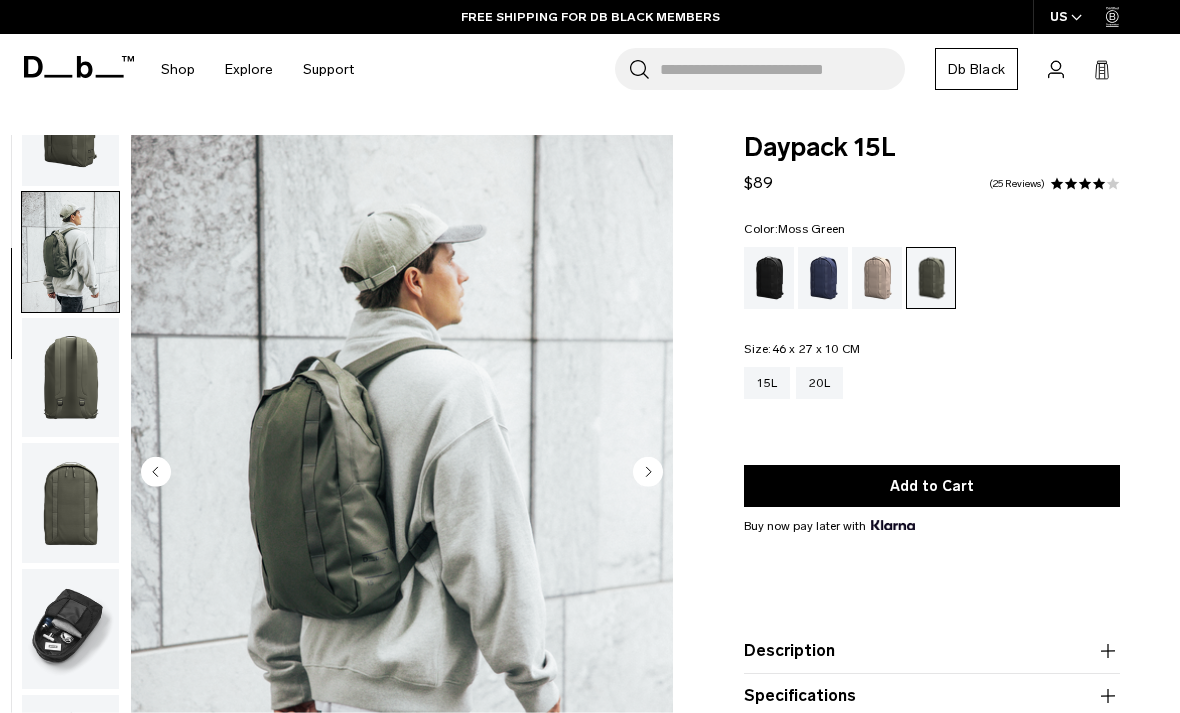 scroll, scrollTop: 79, scrollLeft: 0, axis: vertical 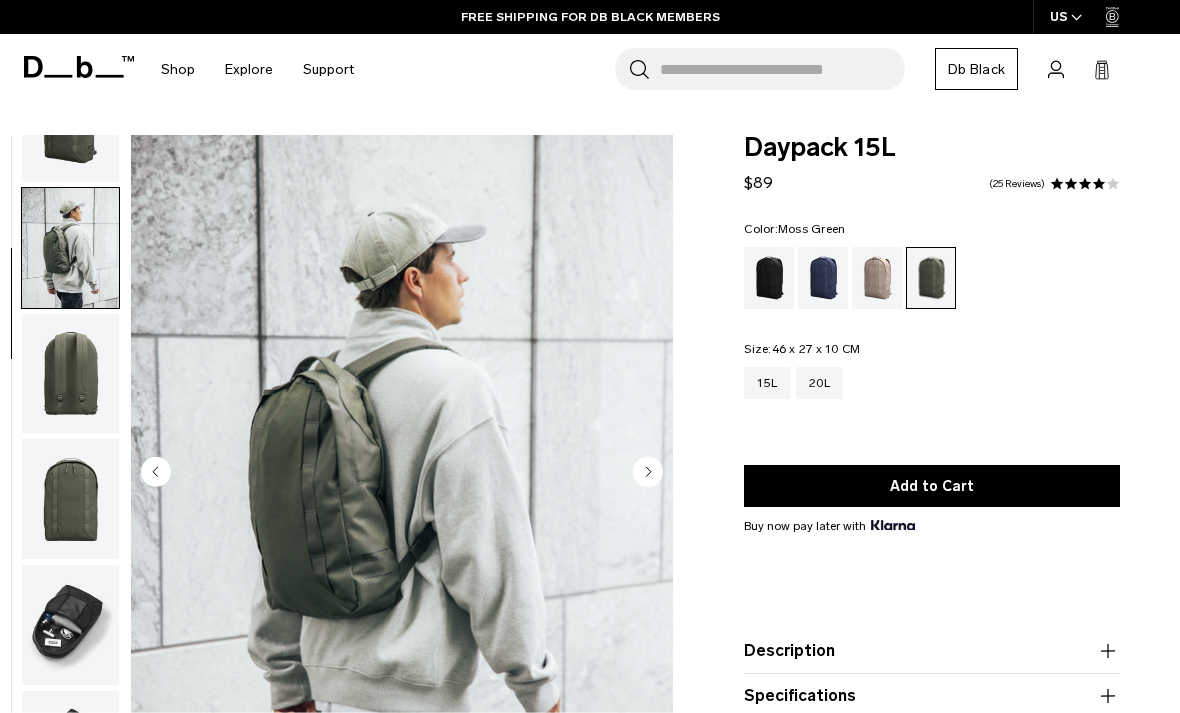 click at bounding box center [70, 374] 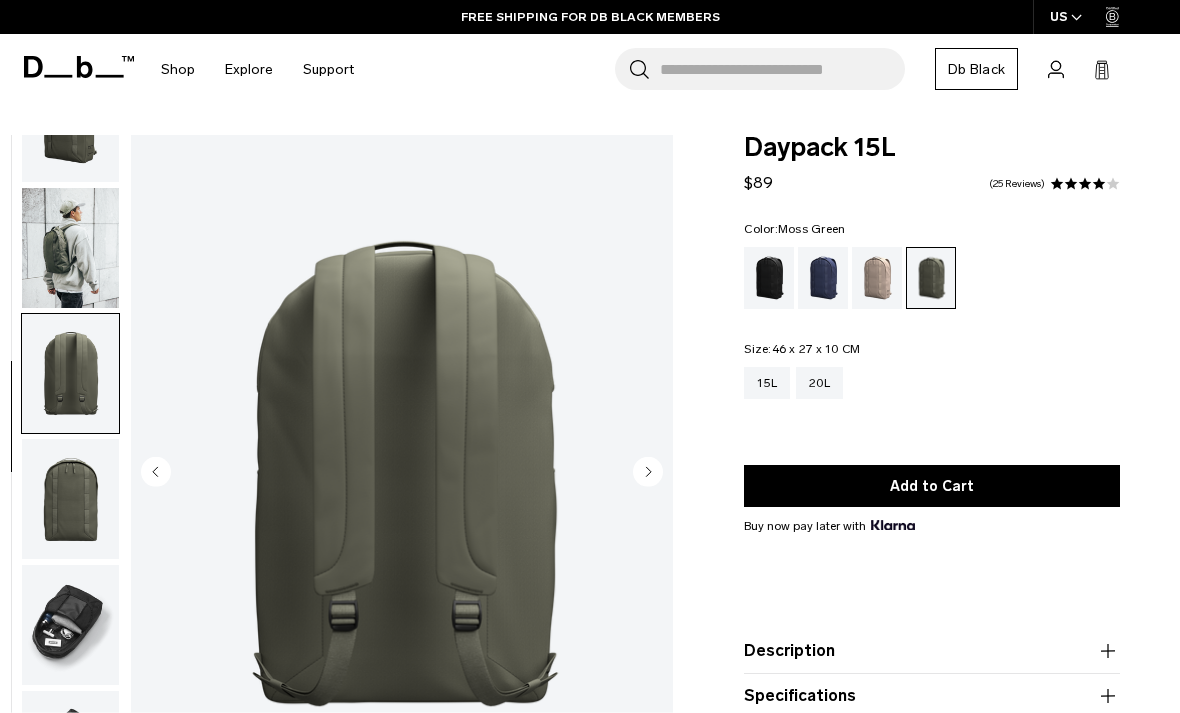 click at bounding box center [70, 499] 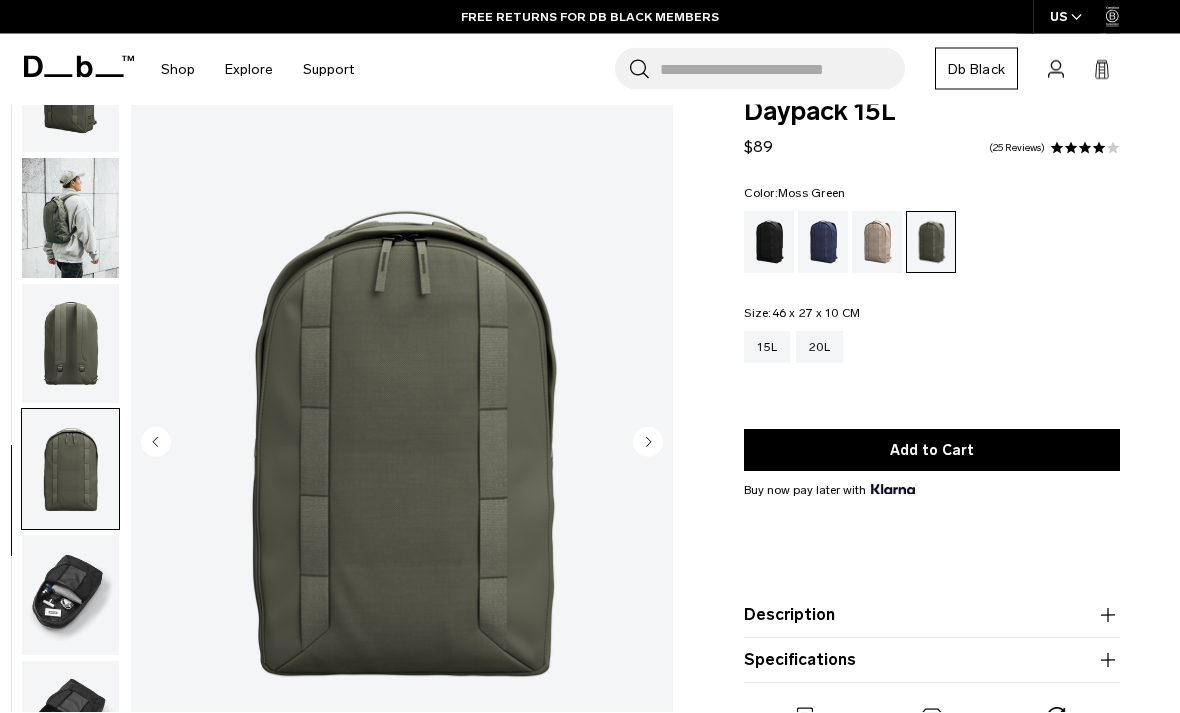 scroll, scrollTop: 36, scrollLeft: 0, axis: vertical 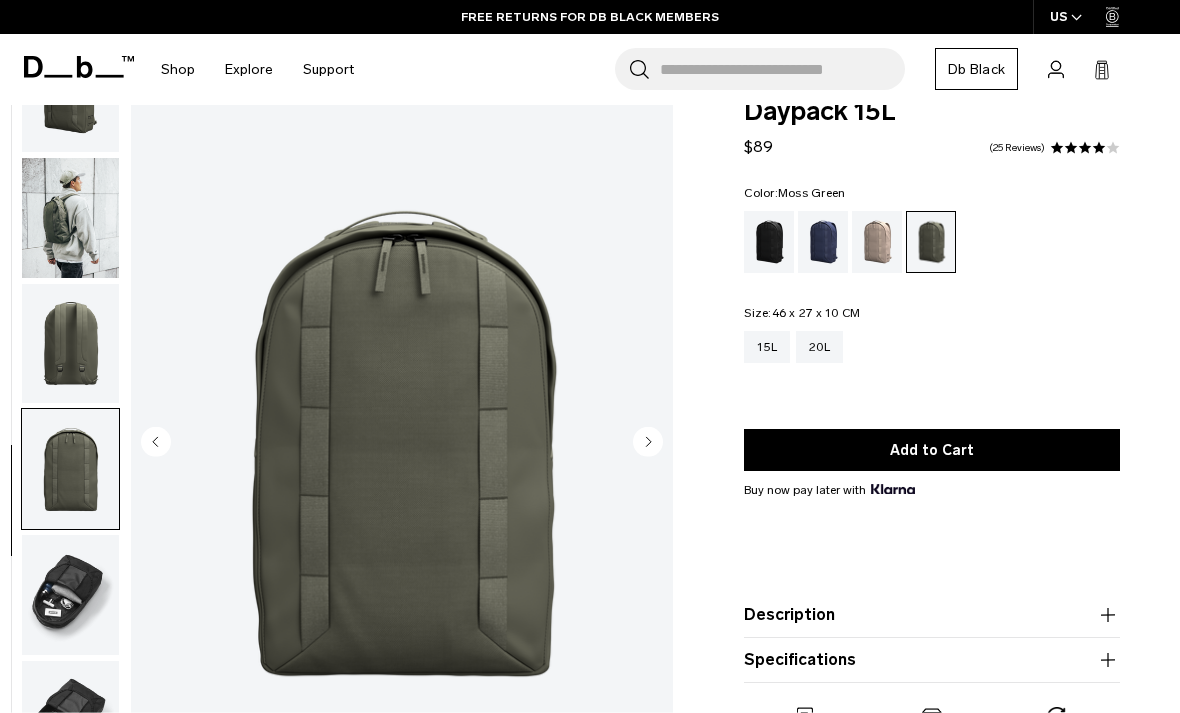 click at bounding box center (70, 595) 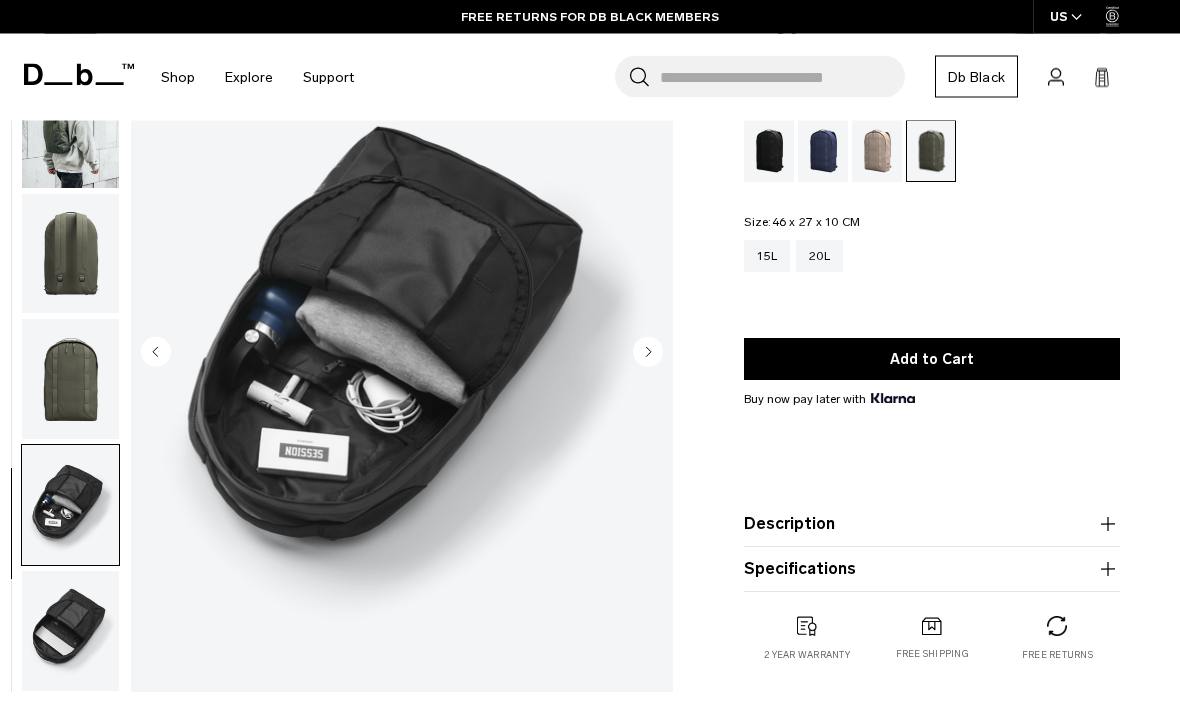 scroll, scrollTop: 129, scrollLeft: 0, axis: vertical 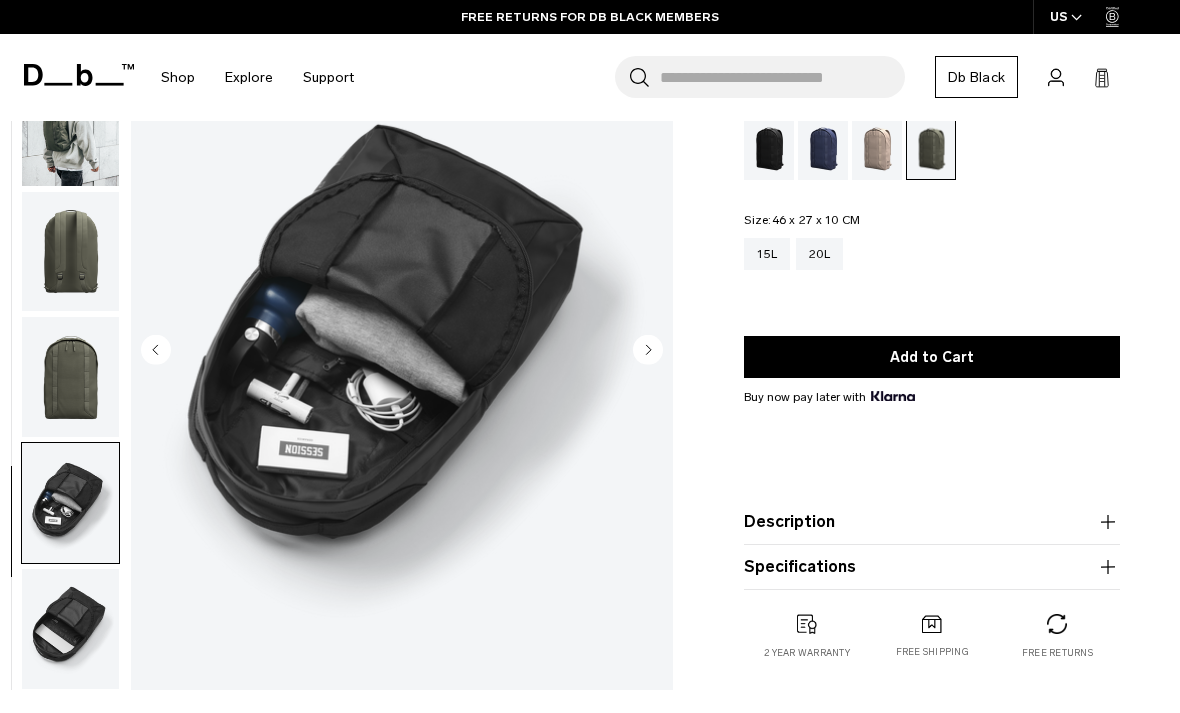 click at bounding box center (70, 629) 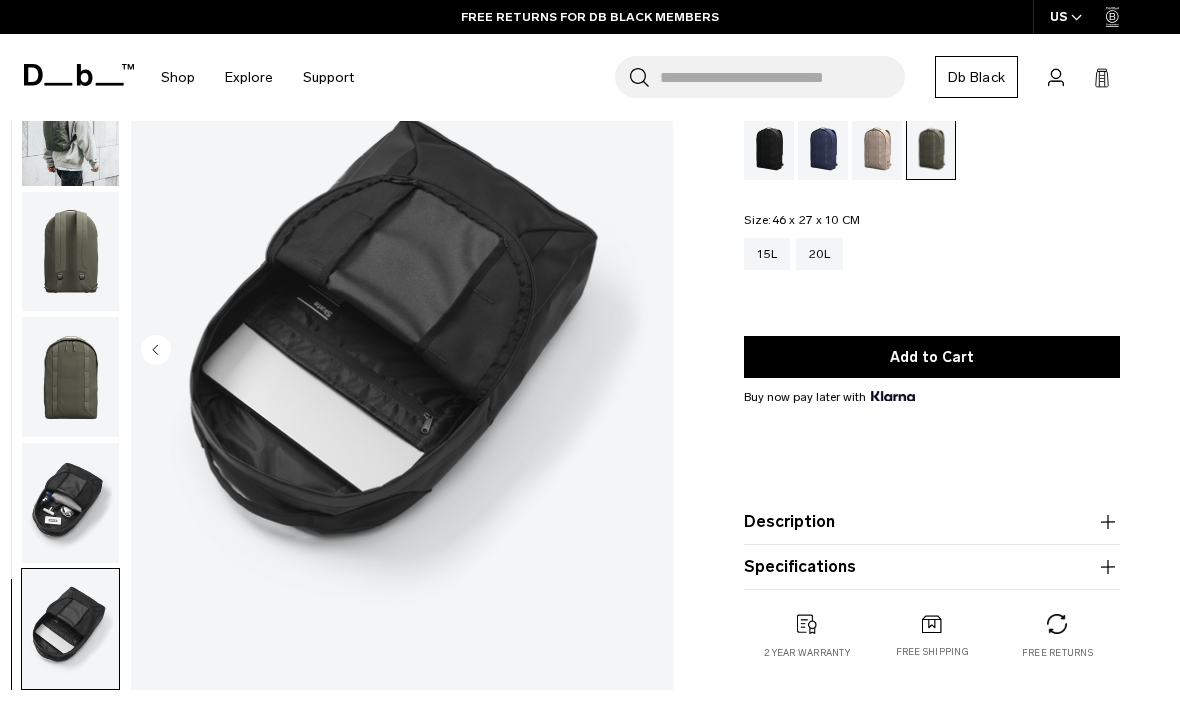 click at bounding box center [70, 503] 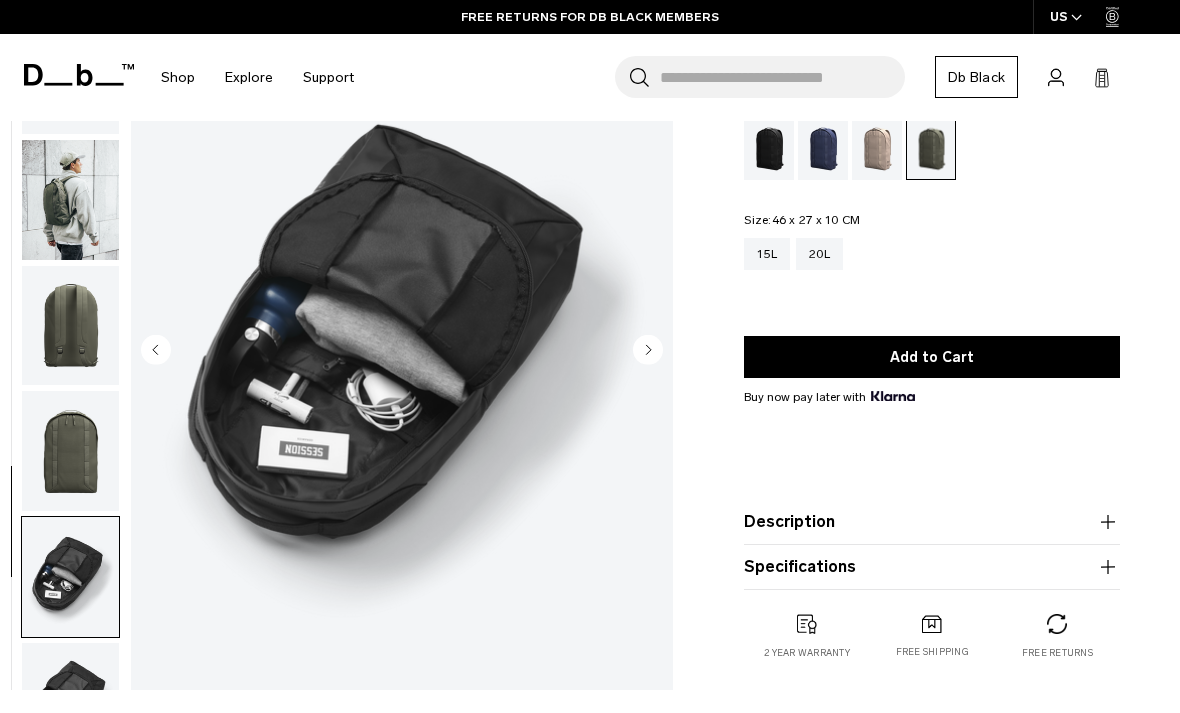 scroll, scrollTop: 0, scrollLeft: 0, axis: both 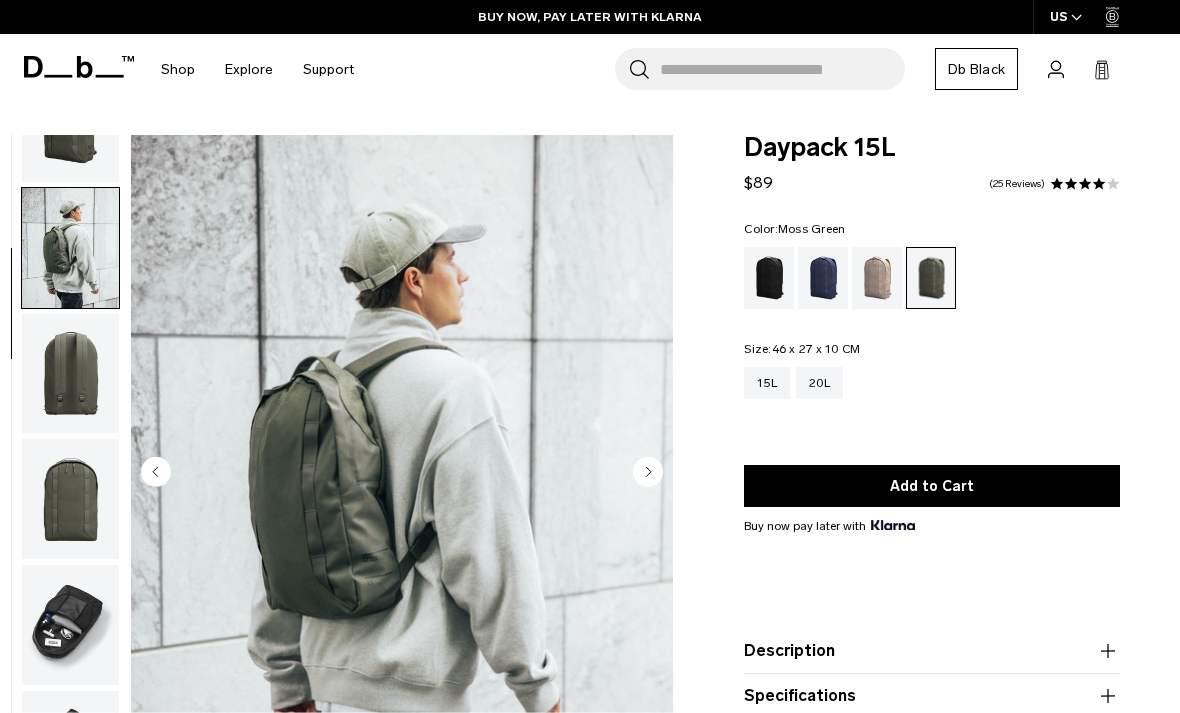 click 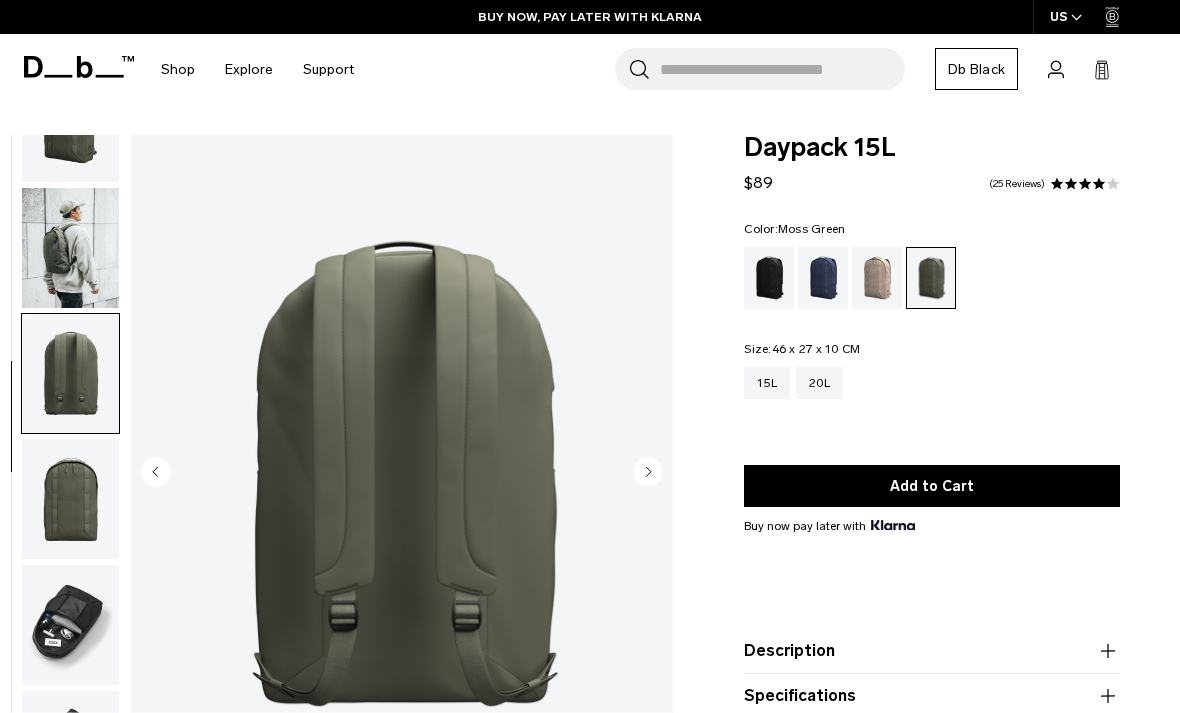 click at bounding box center [402, 473] 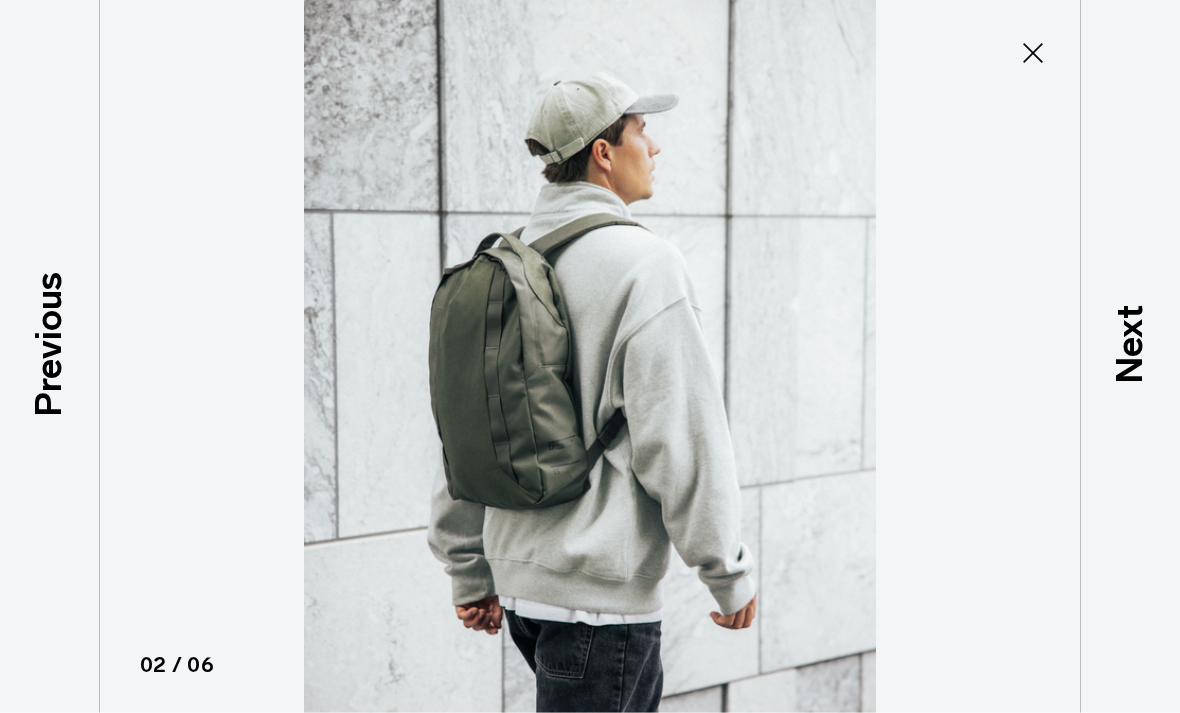 click 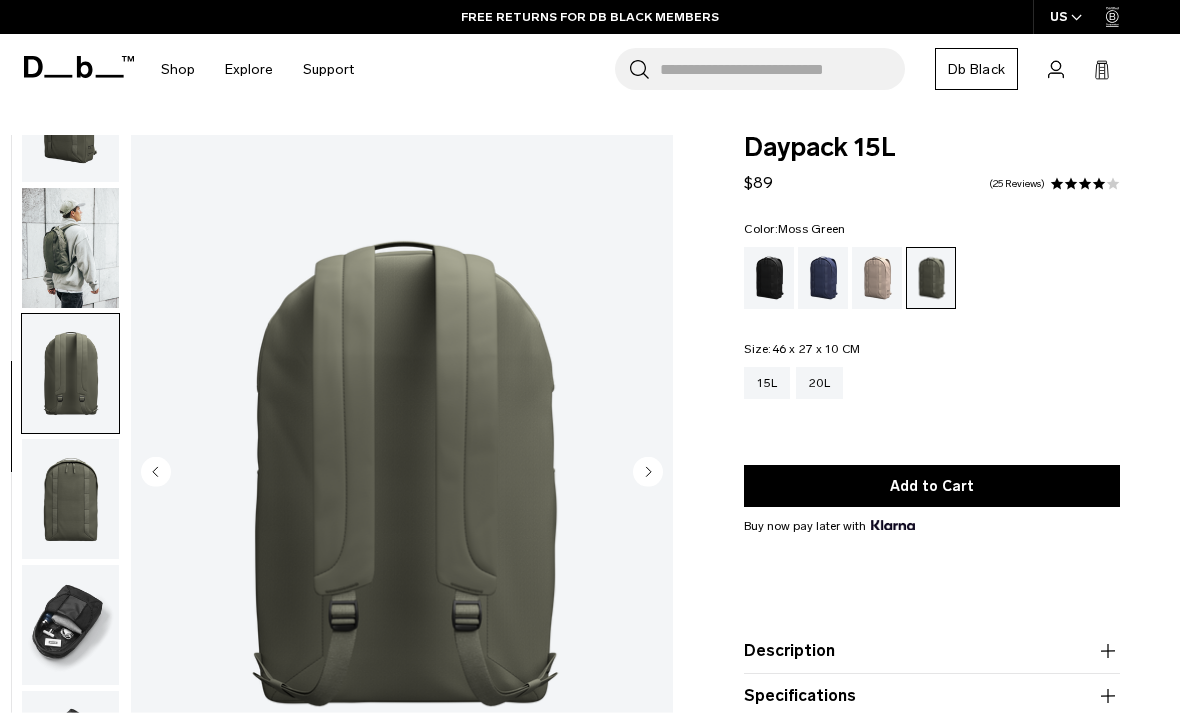 click on "Add to Cart" at bounding box center (932, 486) 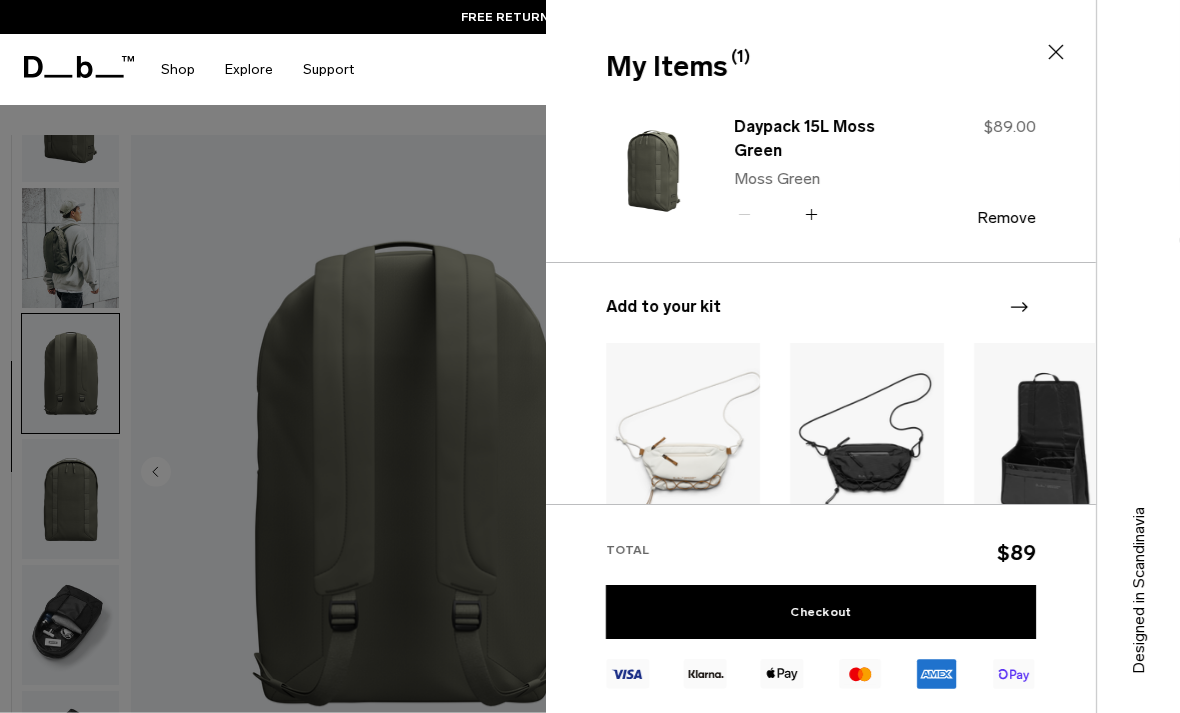 click 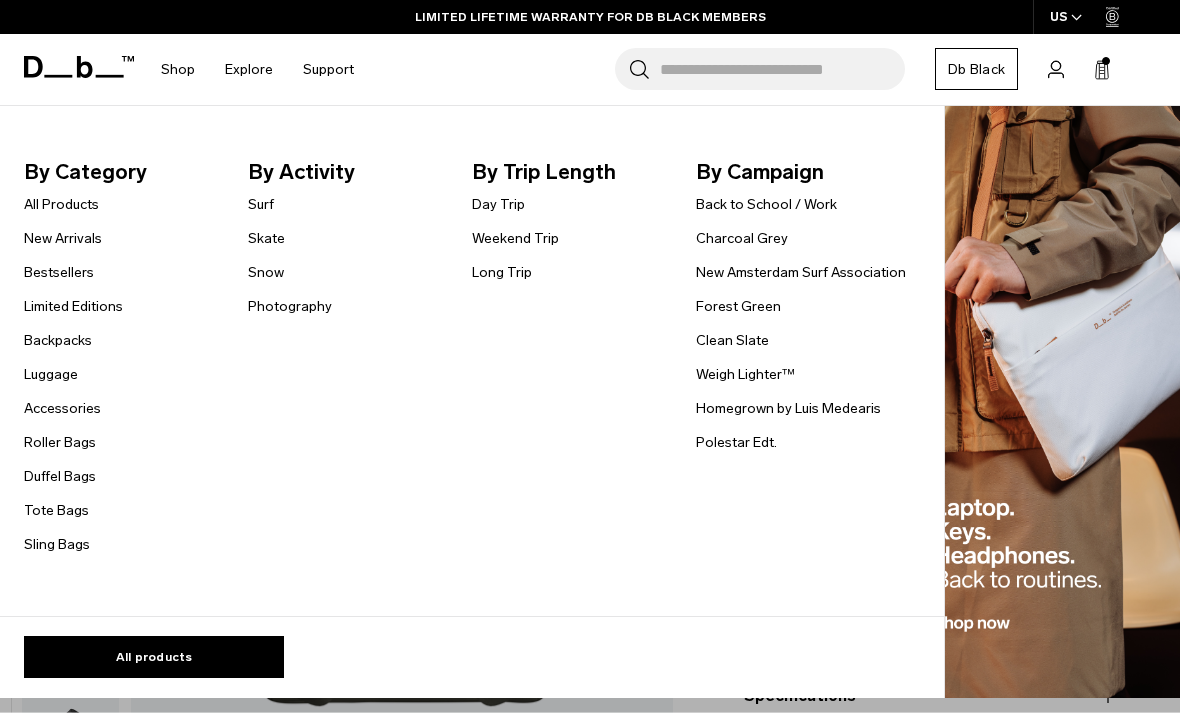 click on "Backpacks" at bounding box center [58, 340] 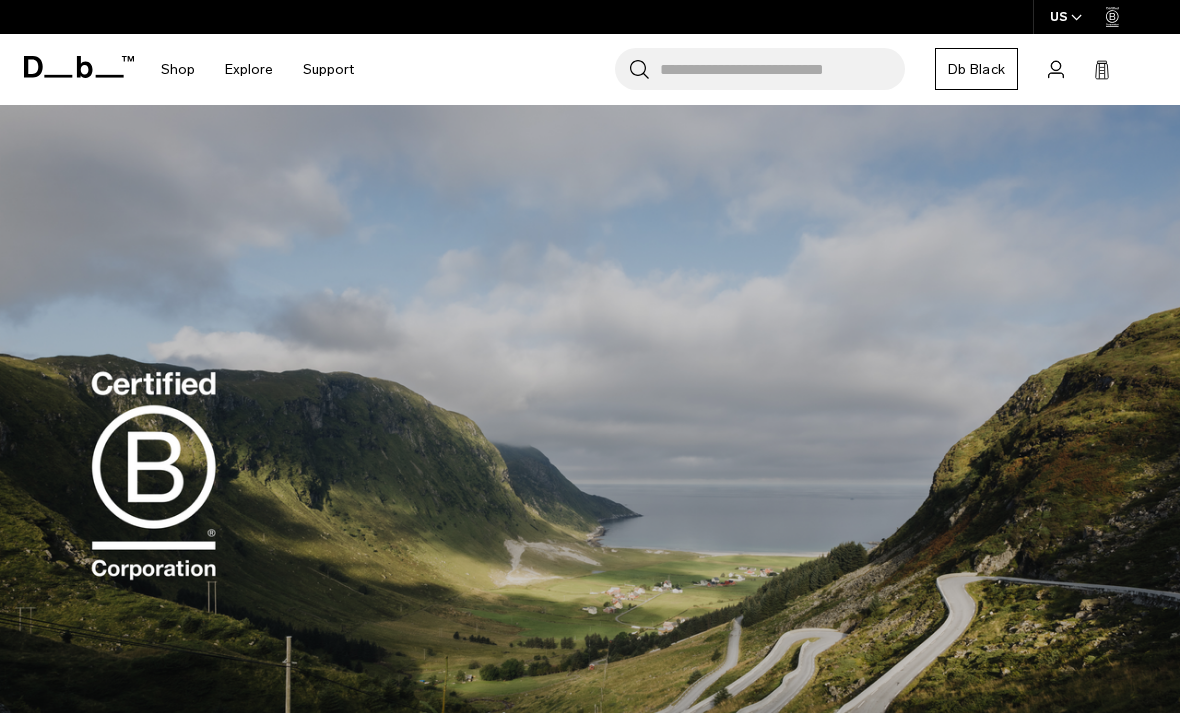scroll, scrollTop: 0, scrollLeft: 0, axis: both 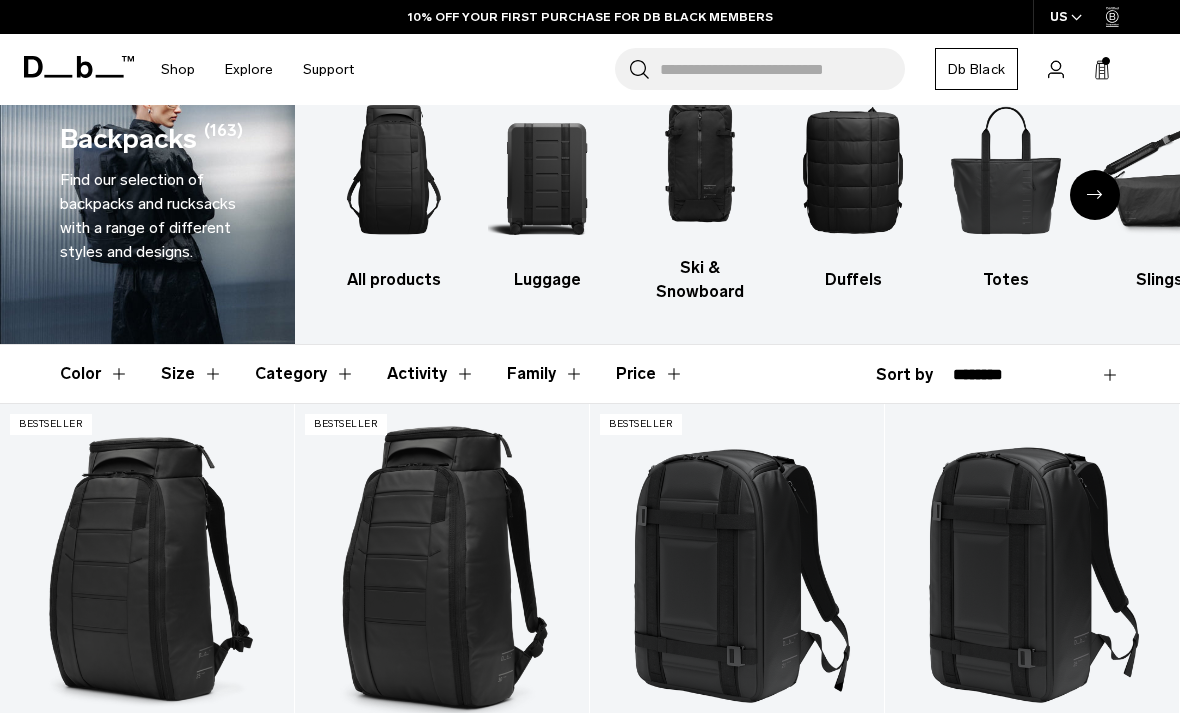 click on "Price" at bounding box center (650, 374) 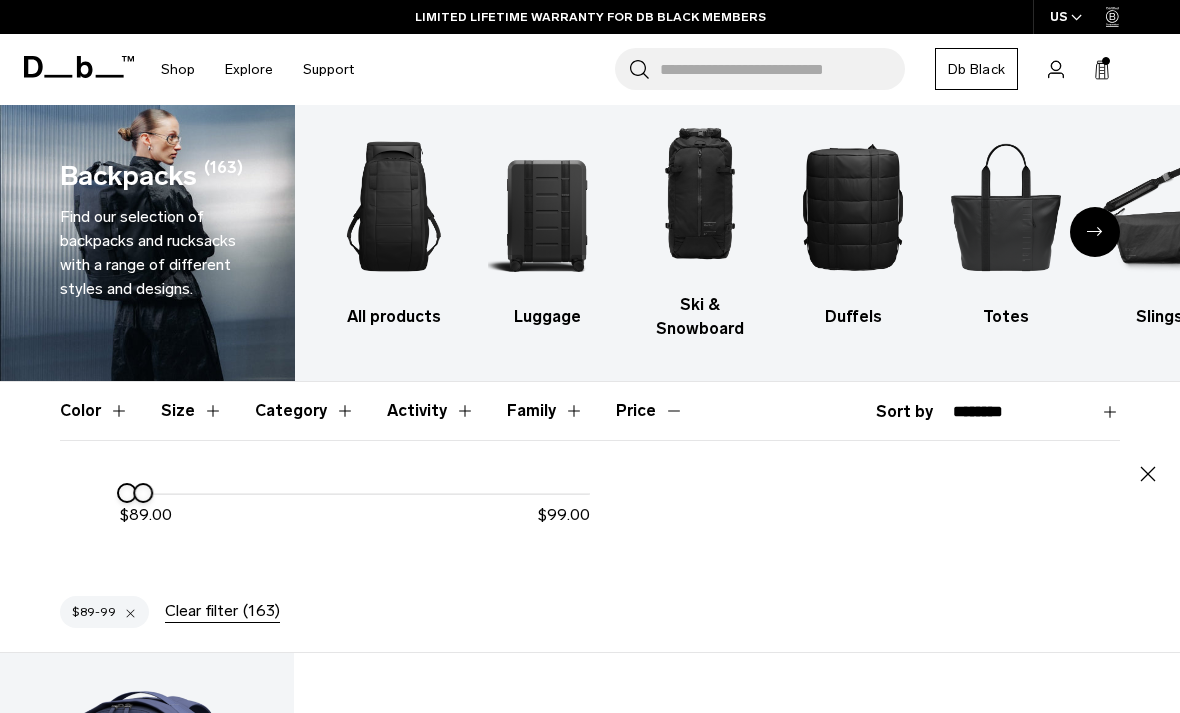 scroll, scrollTop: 0, scrollLeft: 0, axis: both 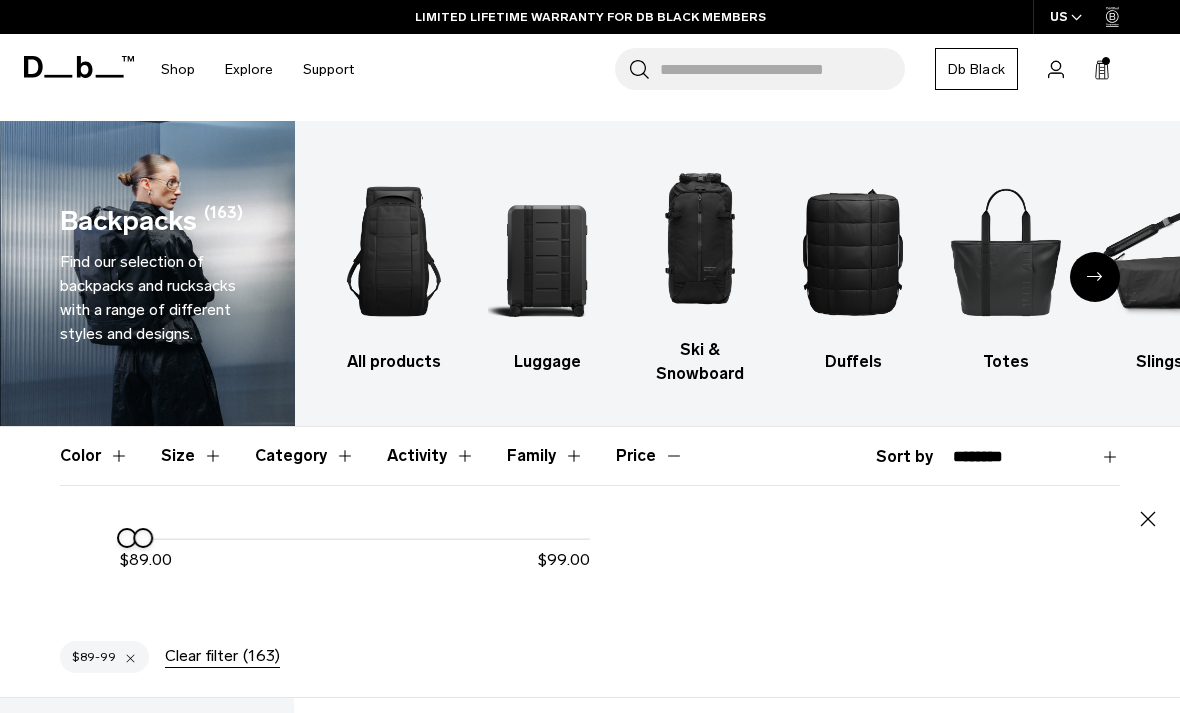 click at bounding box center (1095, 277) 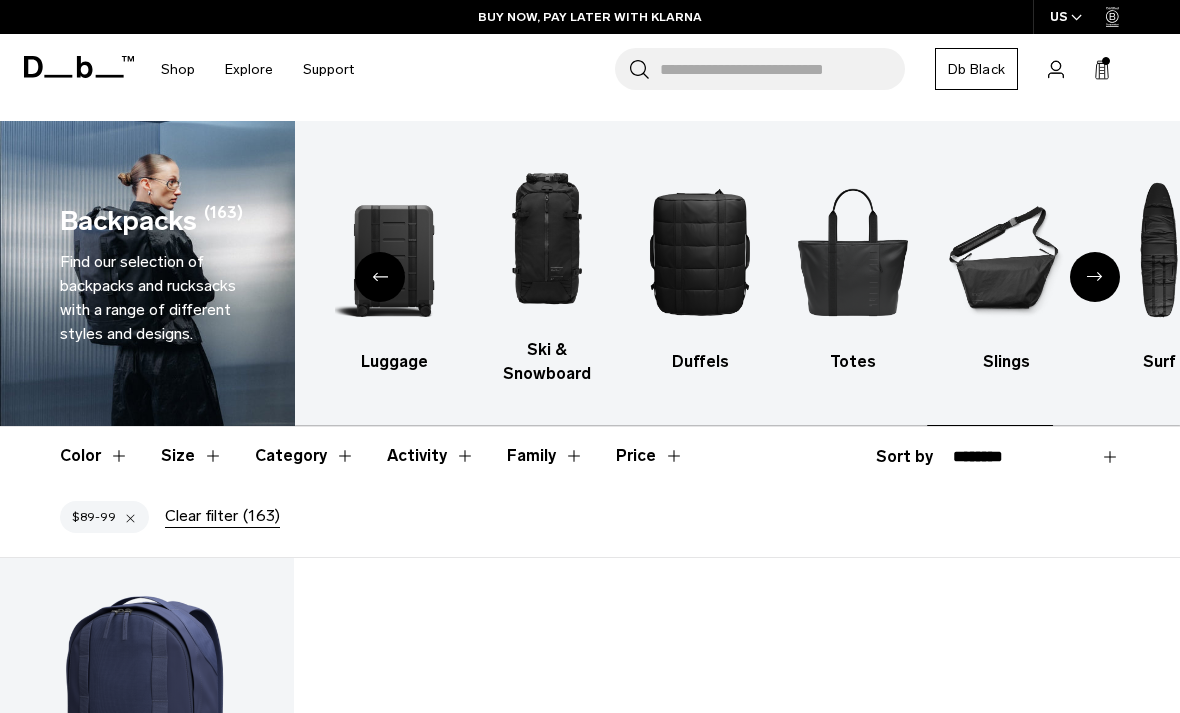 click at bounding box center (1095, 277) 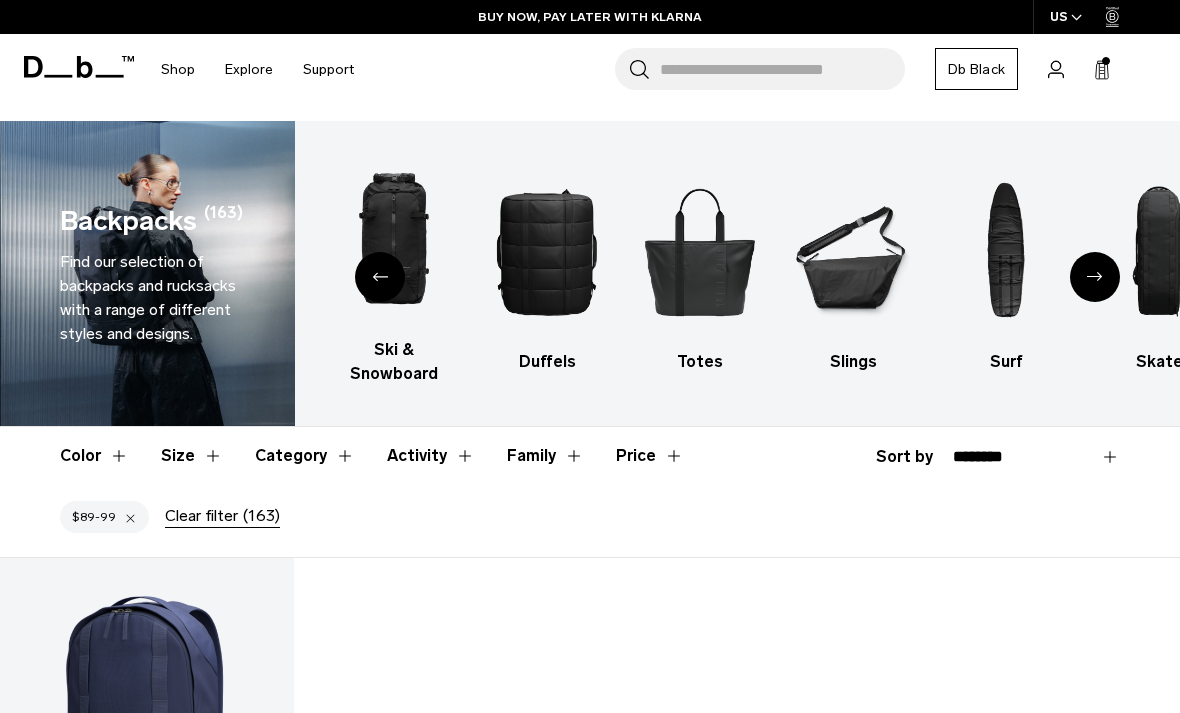 click at bounding box center (1095, 277) 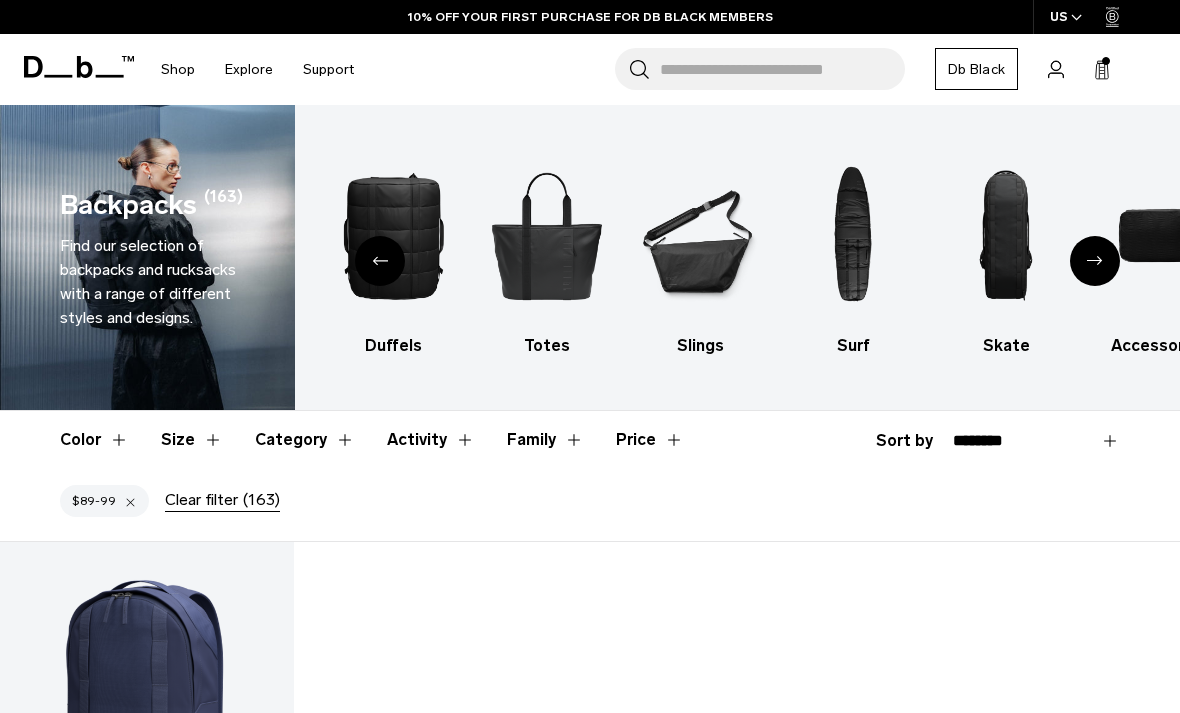 click 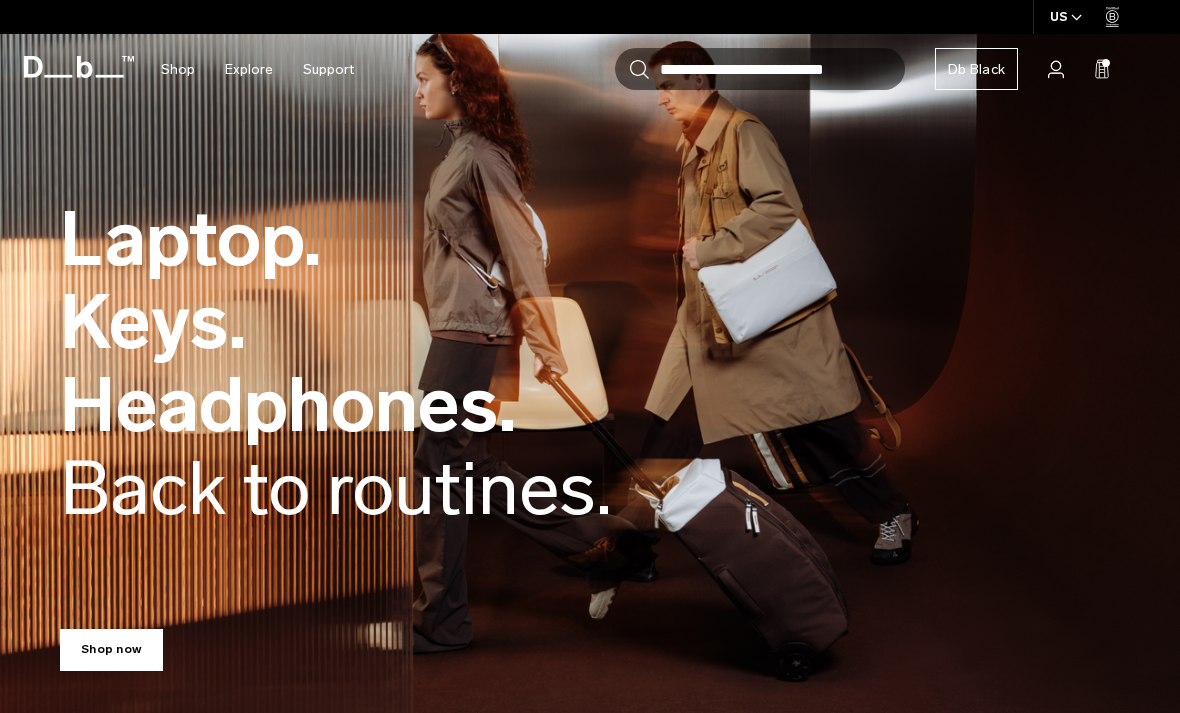 scroll, scrollTop: 0, scrollLeft: 0, axis: both 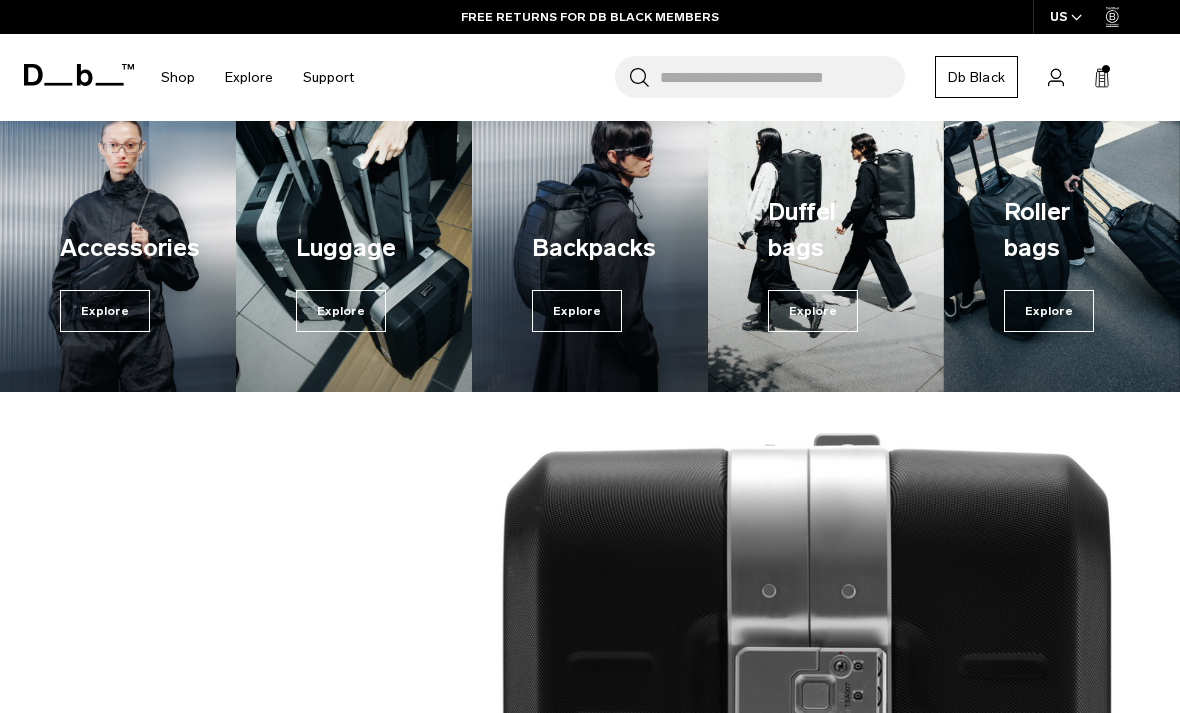 click 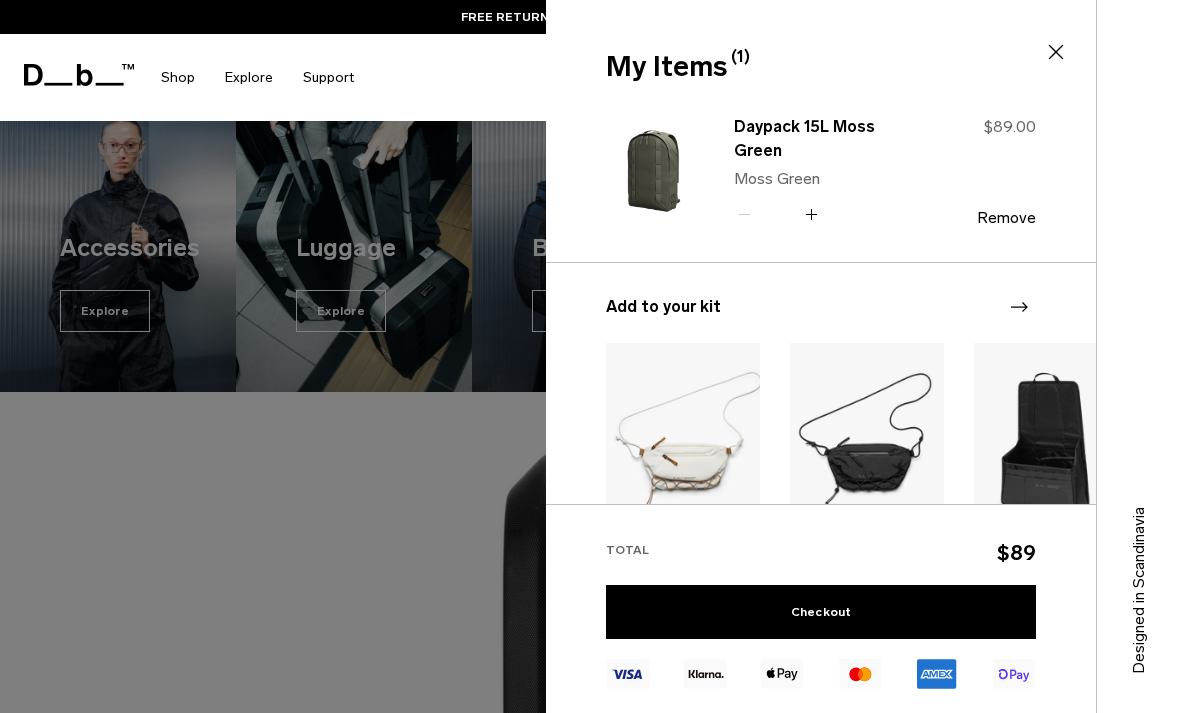 click 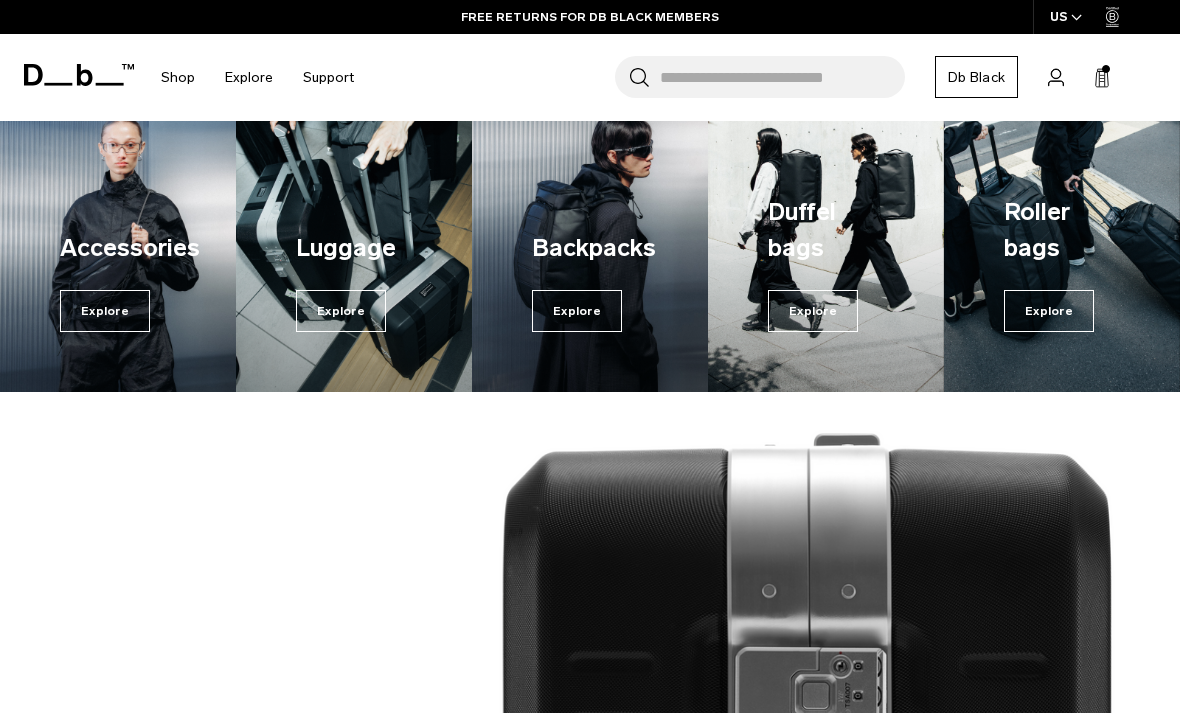 click 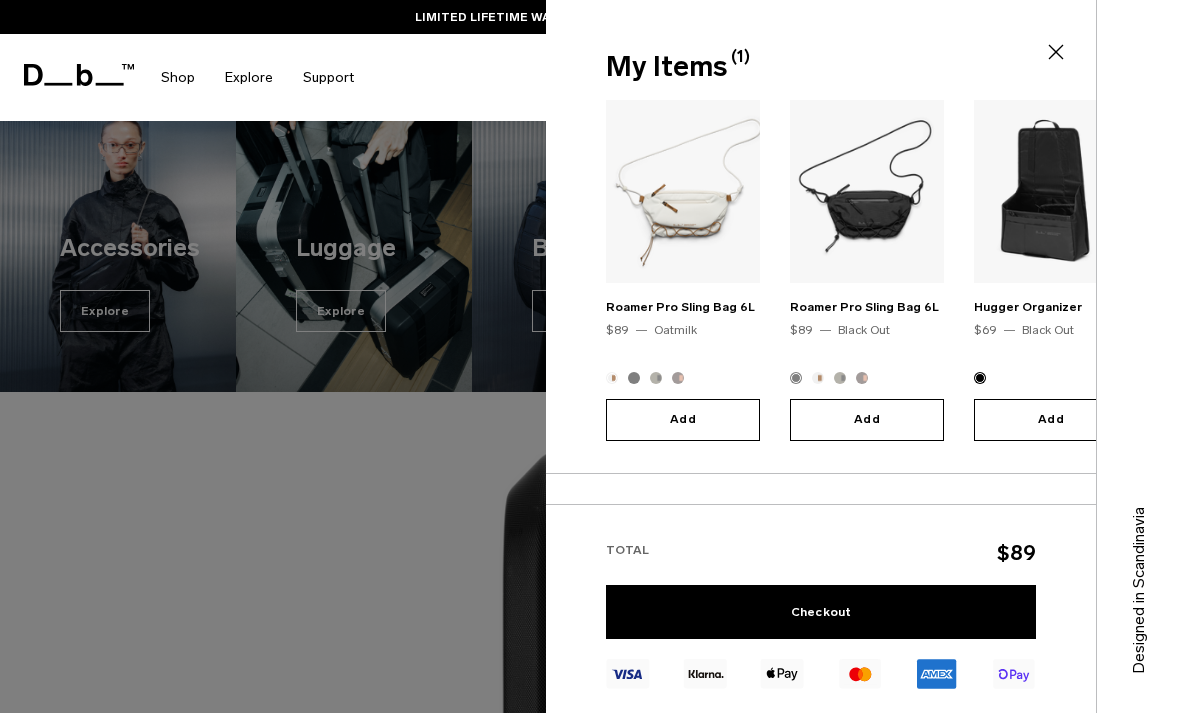 scroll, scrollTop: 252, scrollLeft: 0, axis: vertical 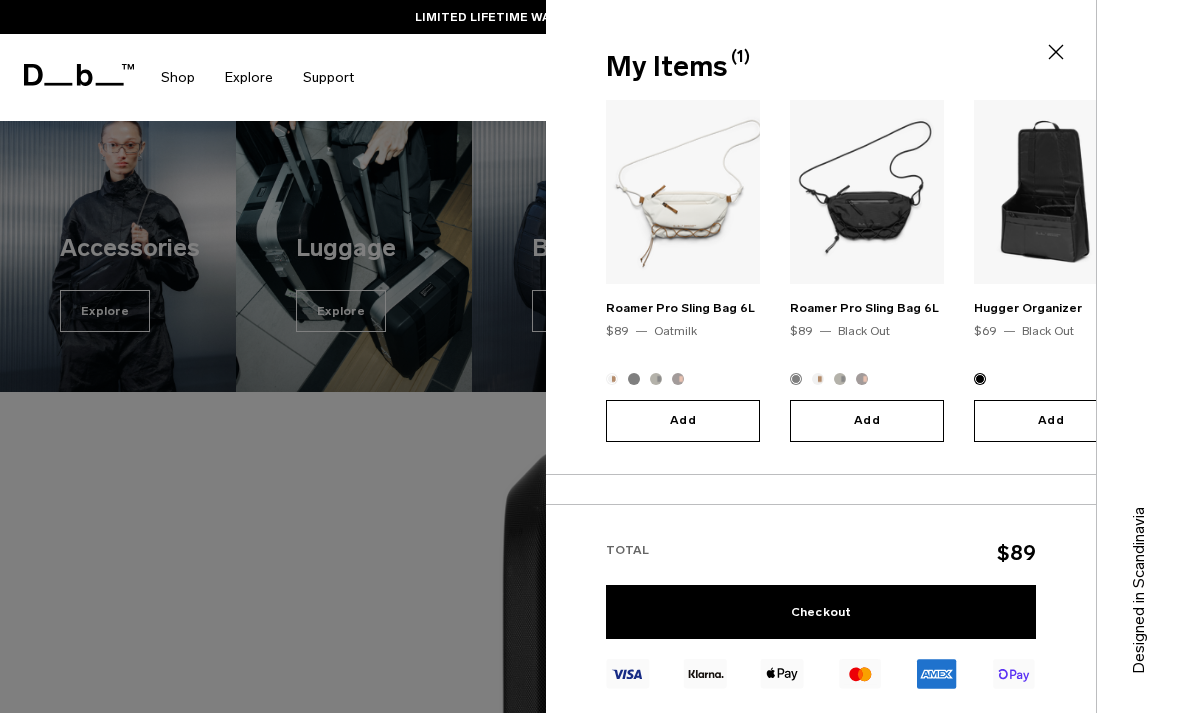 click on "Hugger Organizer" at bounding box center (1028, 308) 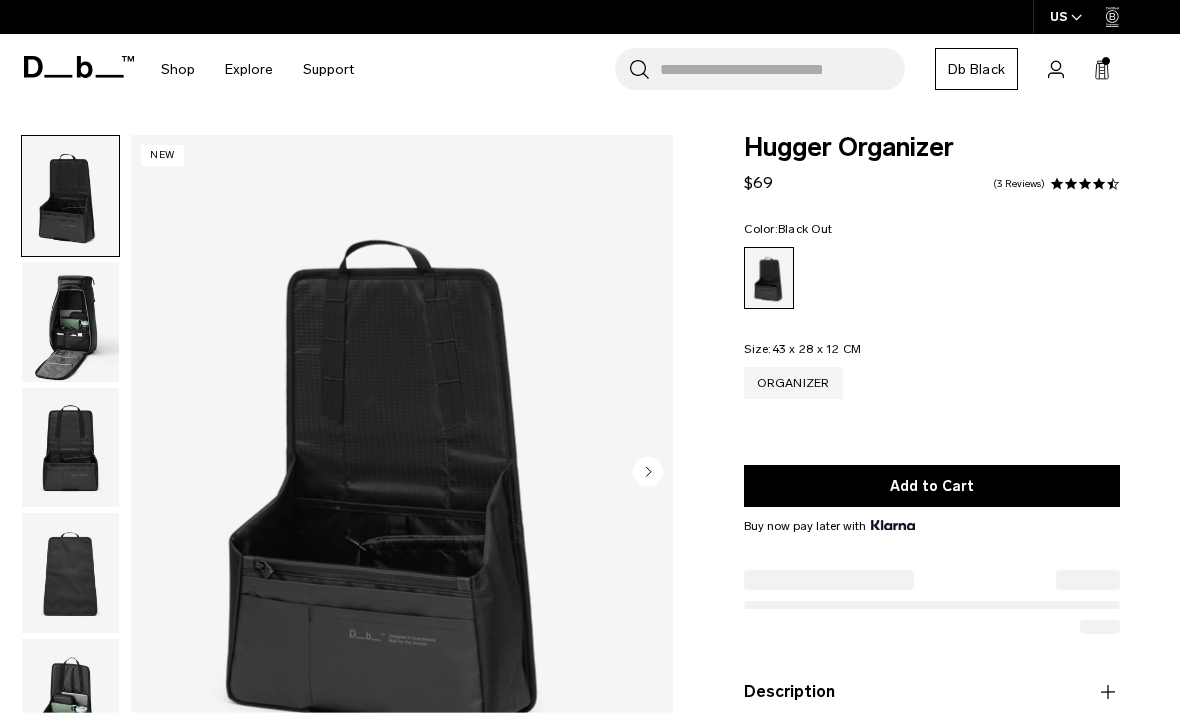 scroll, scrollTop: 0, scrollLeft: 0, axis: both 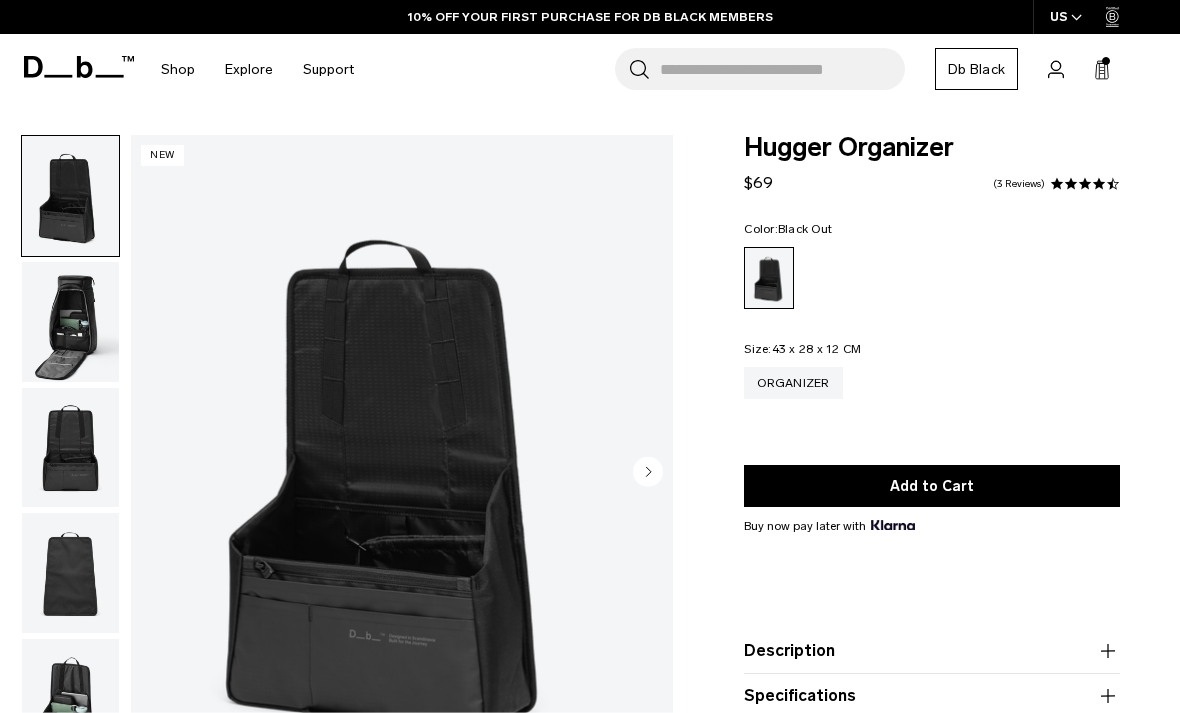 click at bounding box center (70, 322) 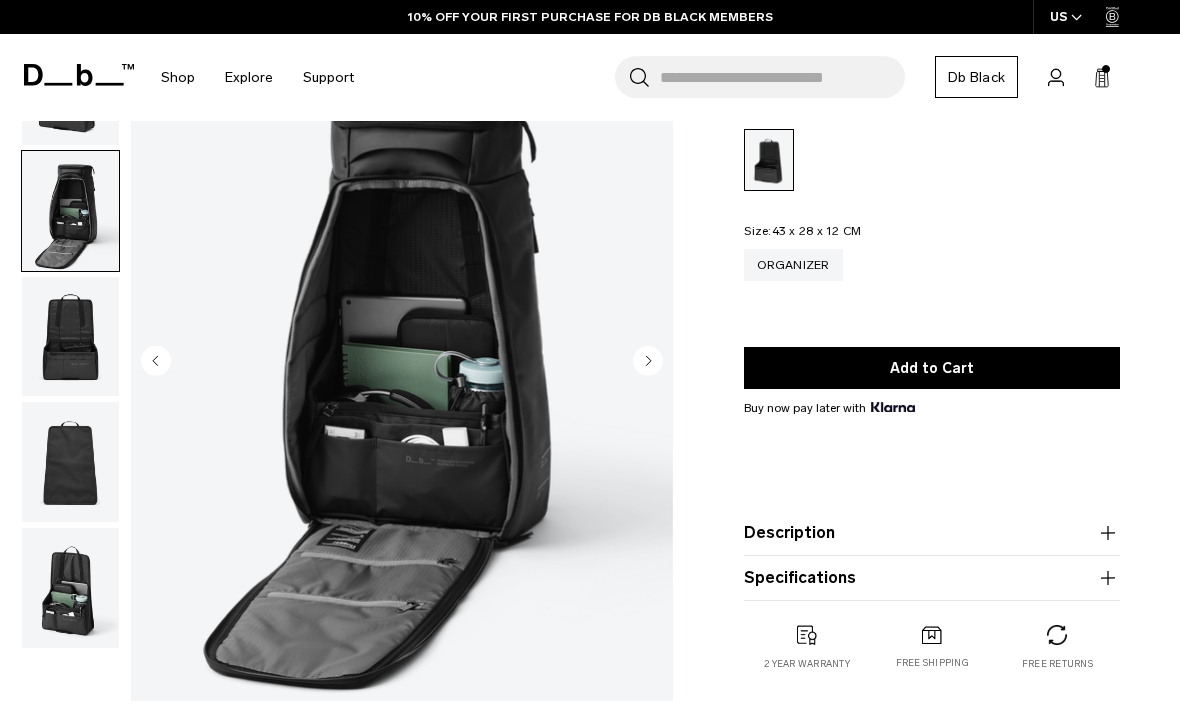 scroll, scrollTop: 104, scrollLeft: 0, axis: vertical 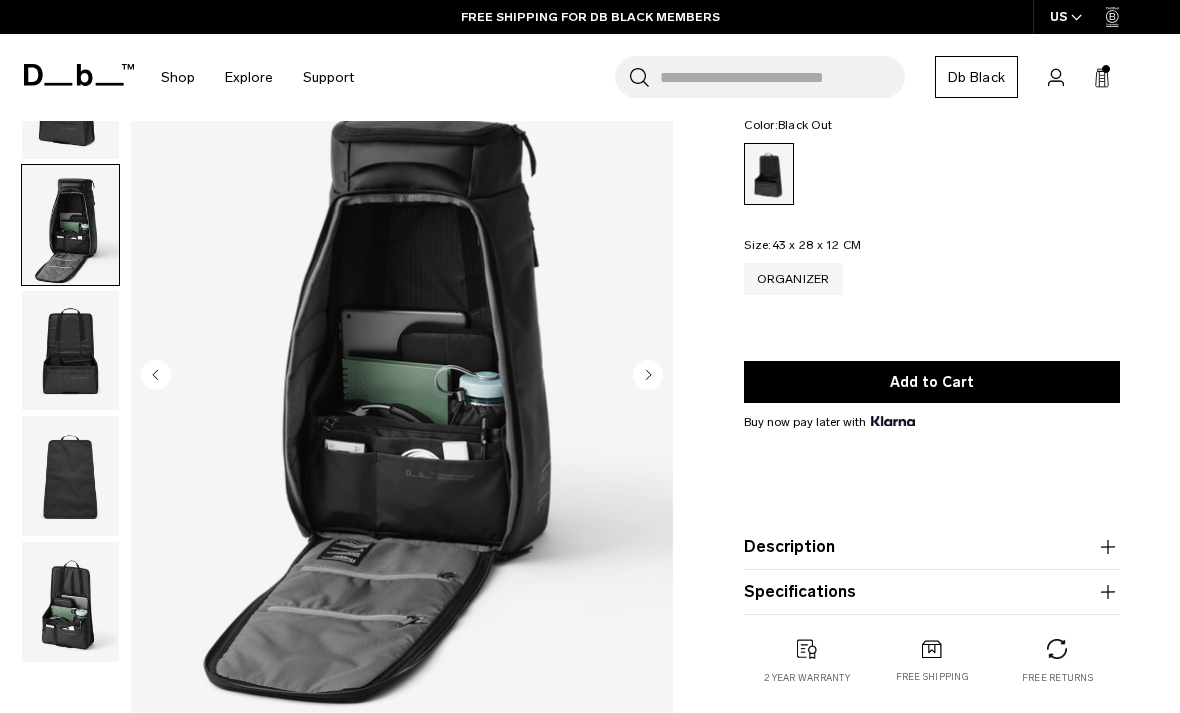 click at bounding box center (70, 350) 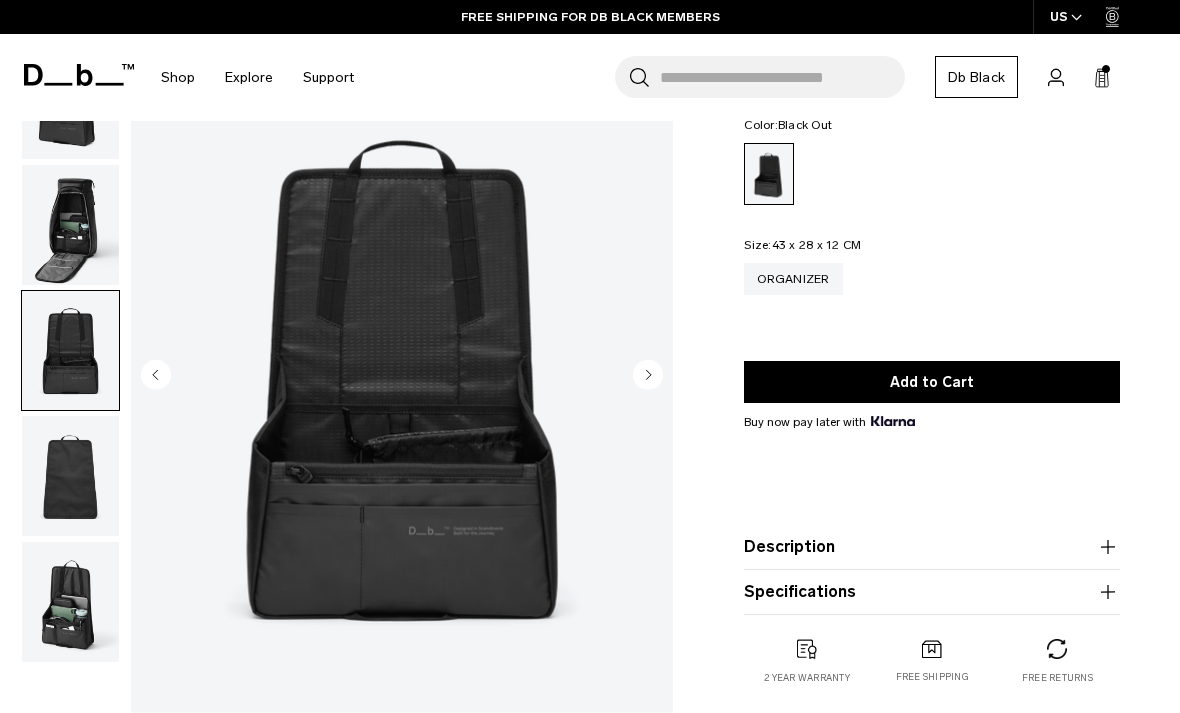 click at bounding box center (70, 476) 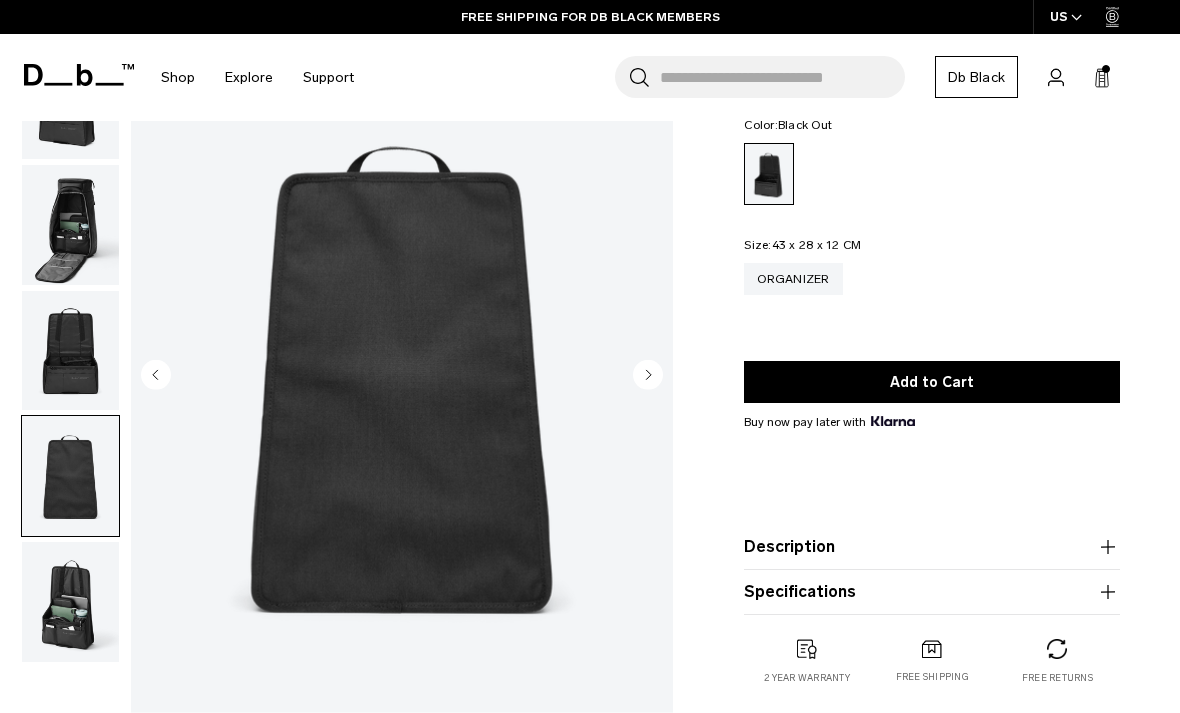 click at bounding box center (70, 602) 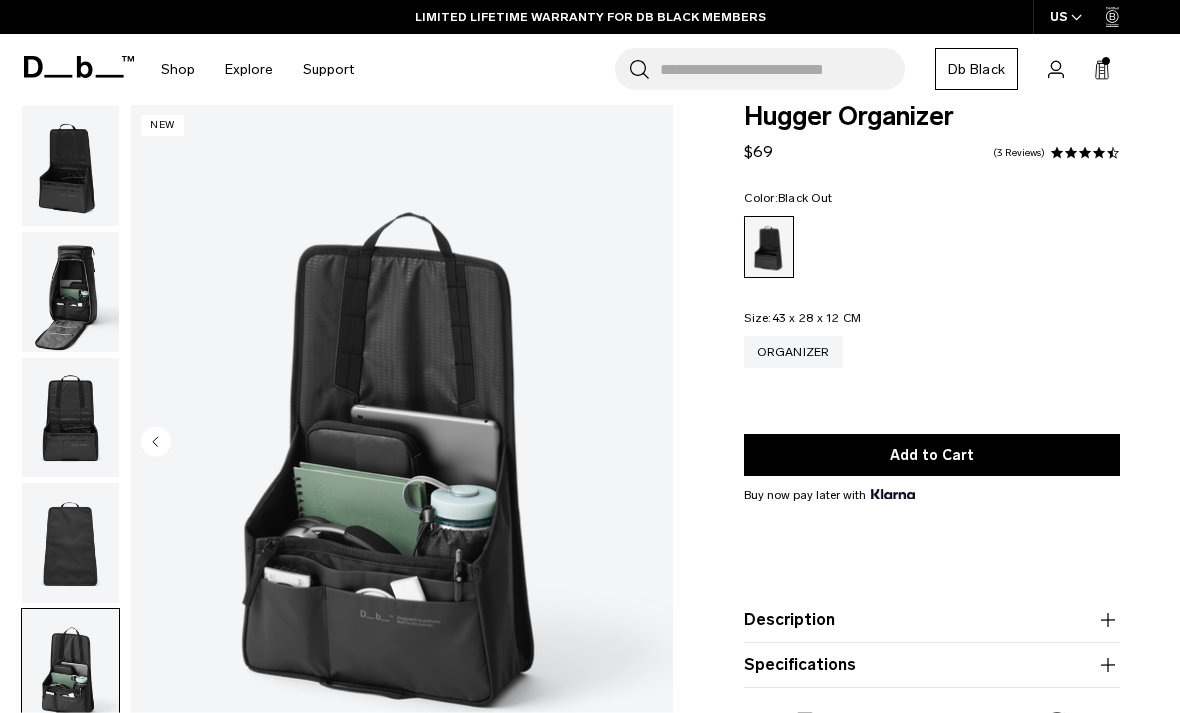 scroll, scrollTop: 0, scrollLeft: 0, axis: both 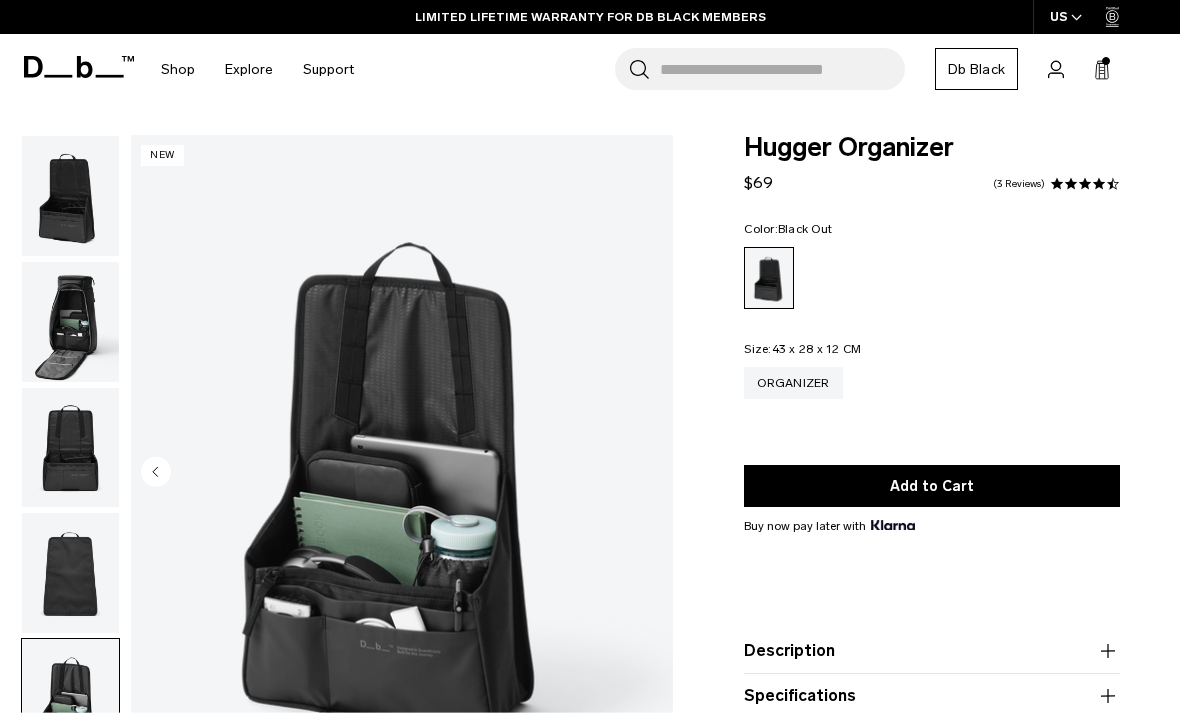 click 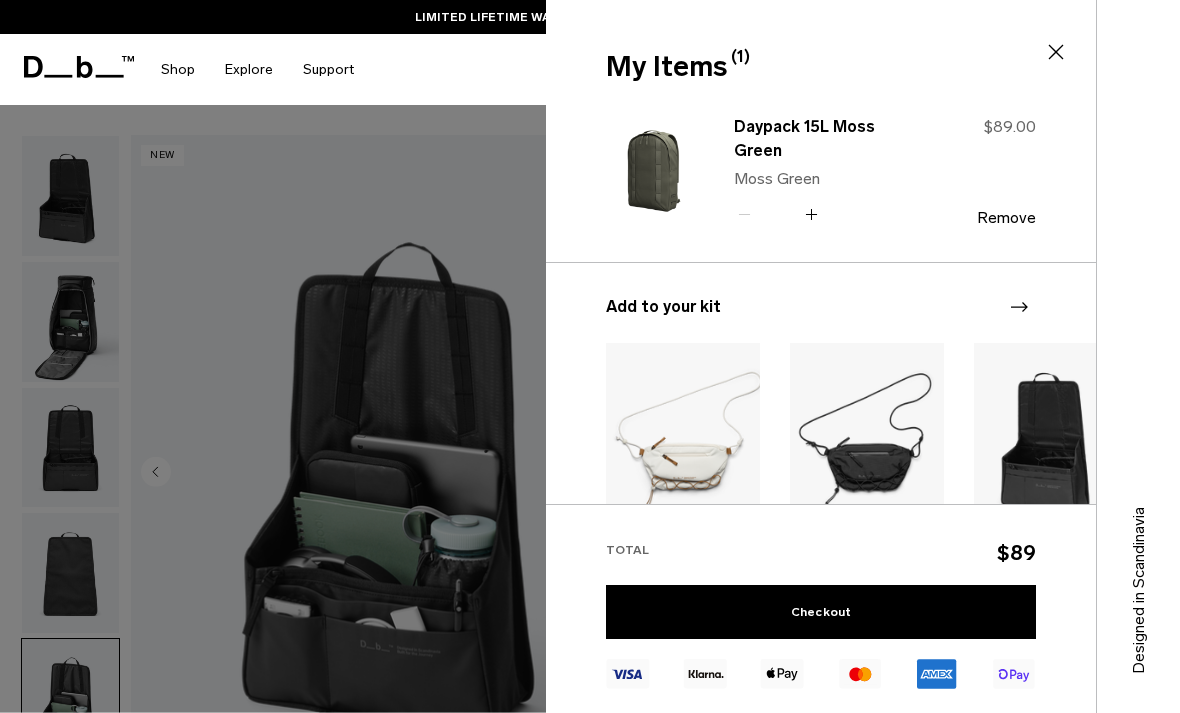 click on "Daypack 15L Moss Green" at bounding box center (822, 139) 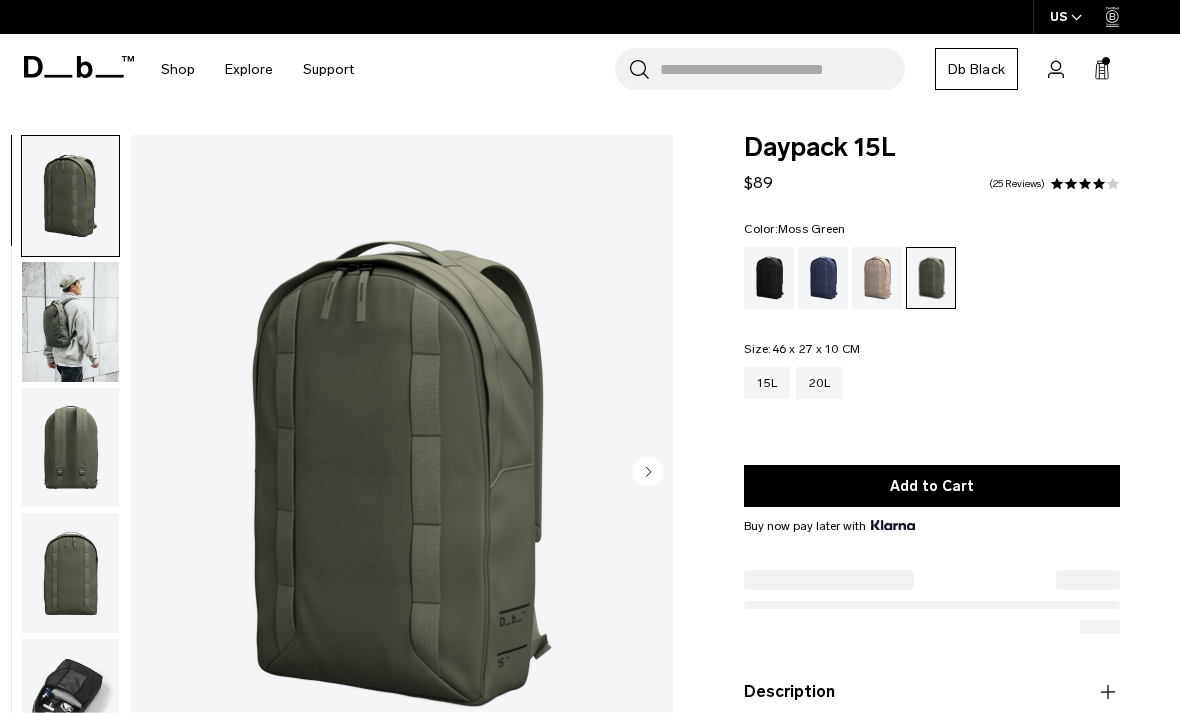 scroll, scrollTop: 0, scrollLeft: 0, axis: both 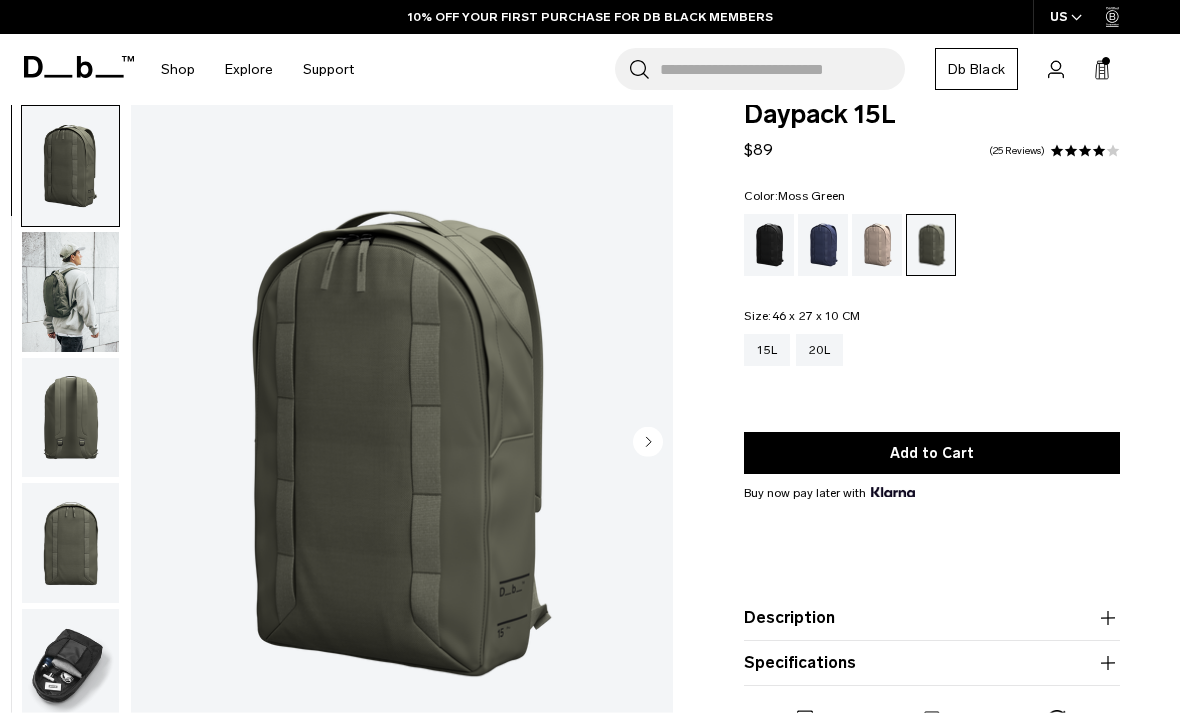 click at bounding box center [70, 292] 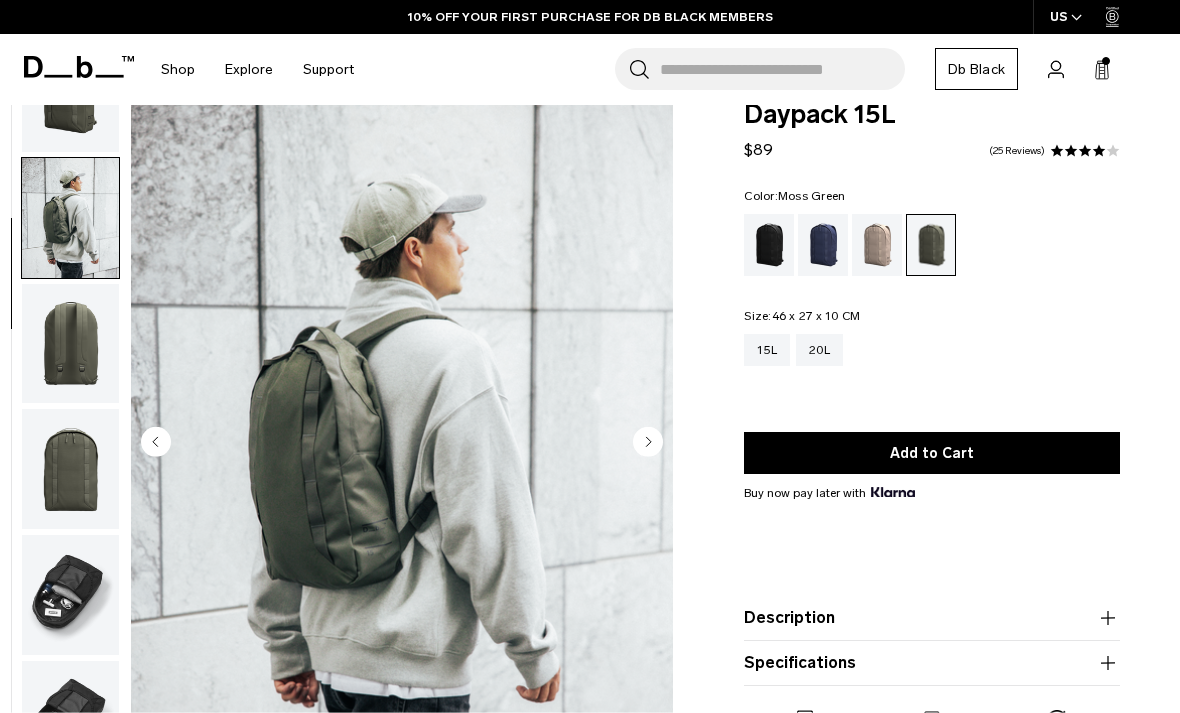 scroll, scrollTop: 79, scrollLeft: 0, axis: vertical 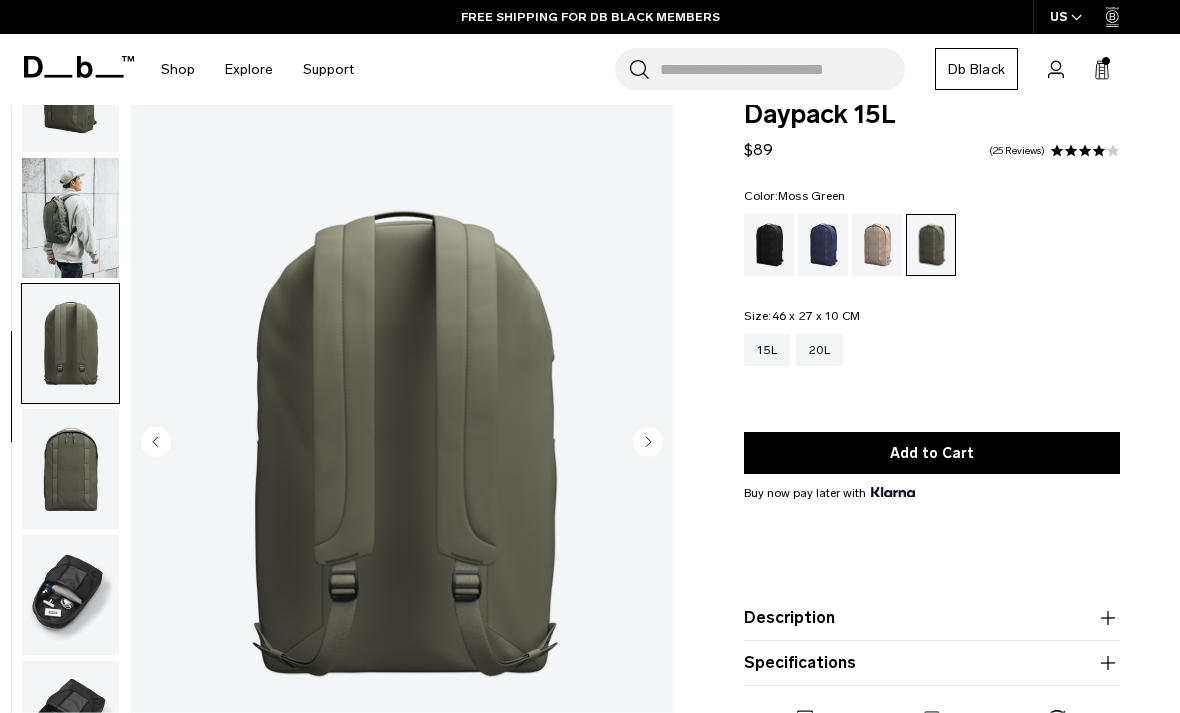 click at bounding box center [70, 469] 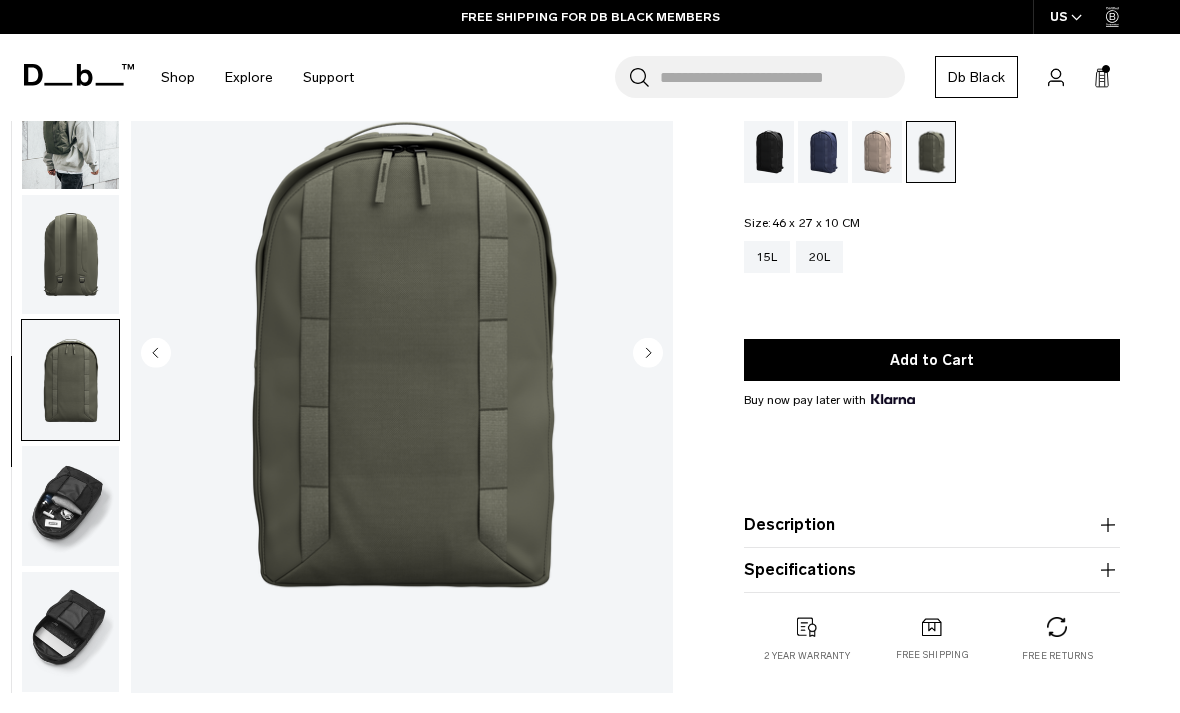 scroll, scrollTop: 149, scrollLeft: 0, axis: vertical 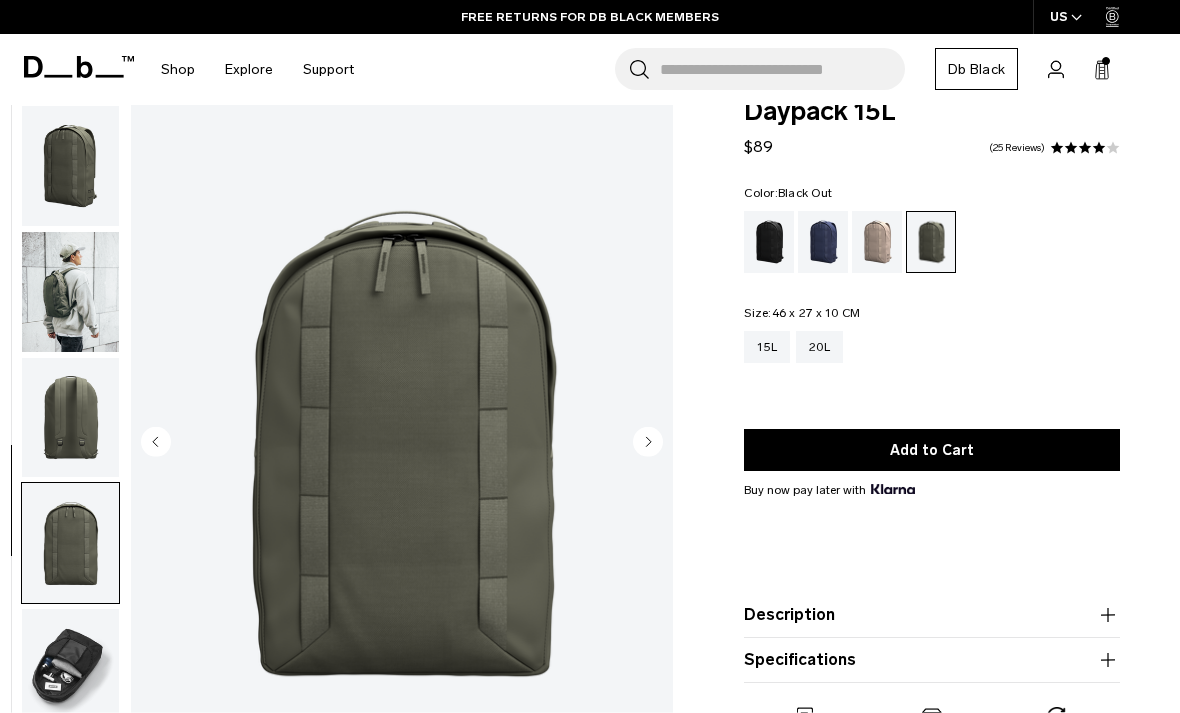 click at bounding box center [769, 242] 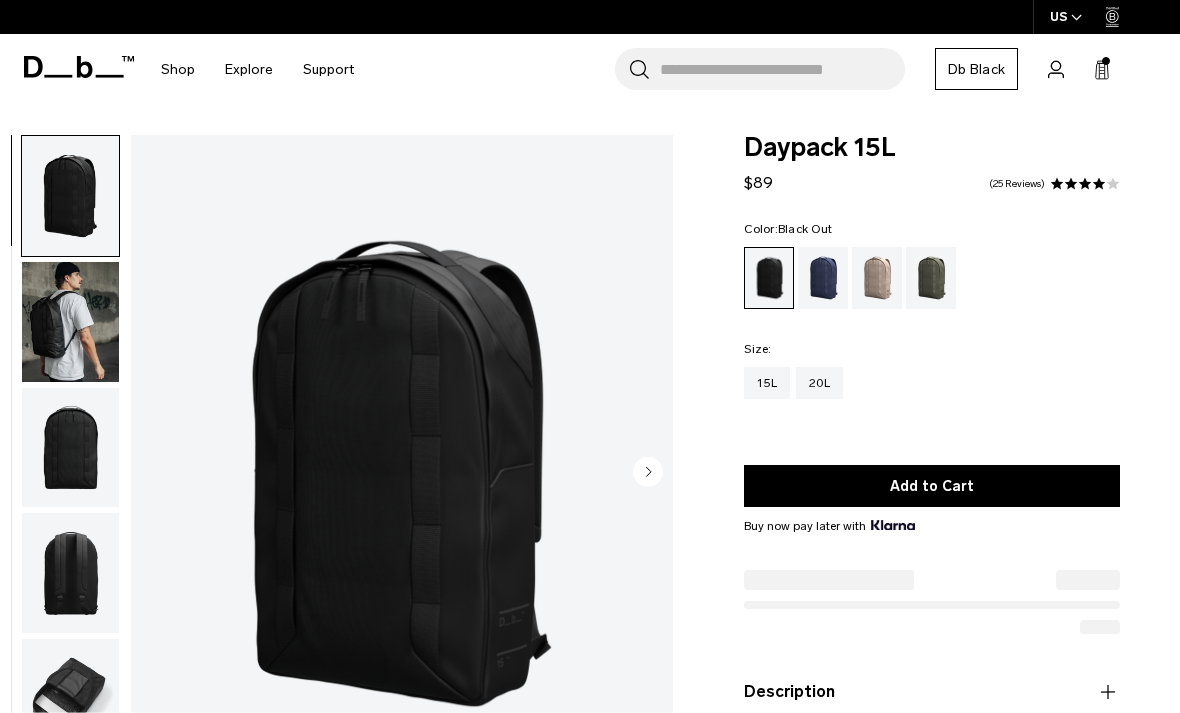 scroll, scrollTop: 0, scrollLeft: 0, axis: both 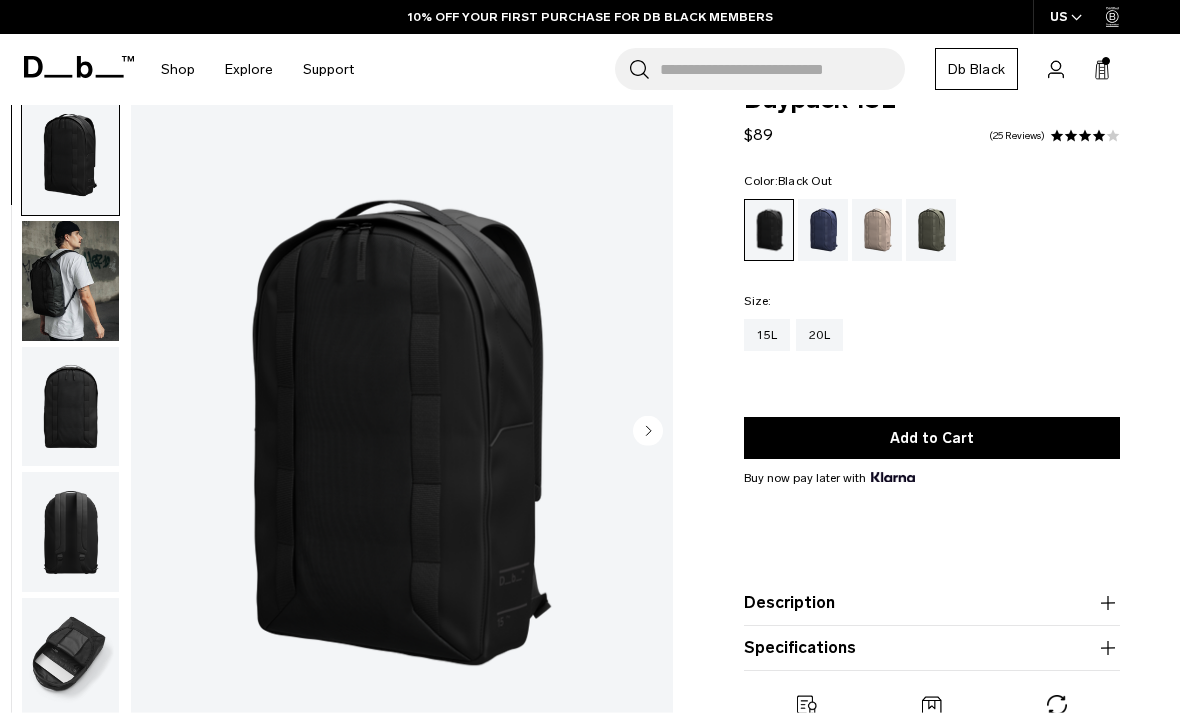 click at bounding box center [70, 281] 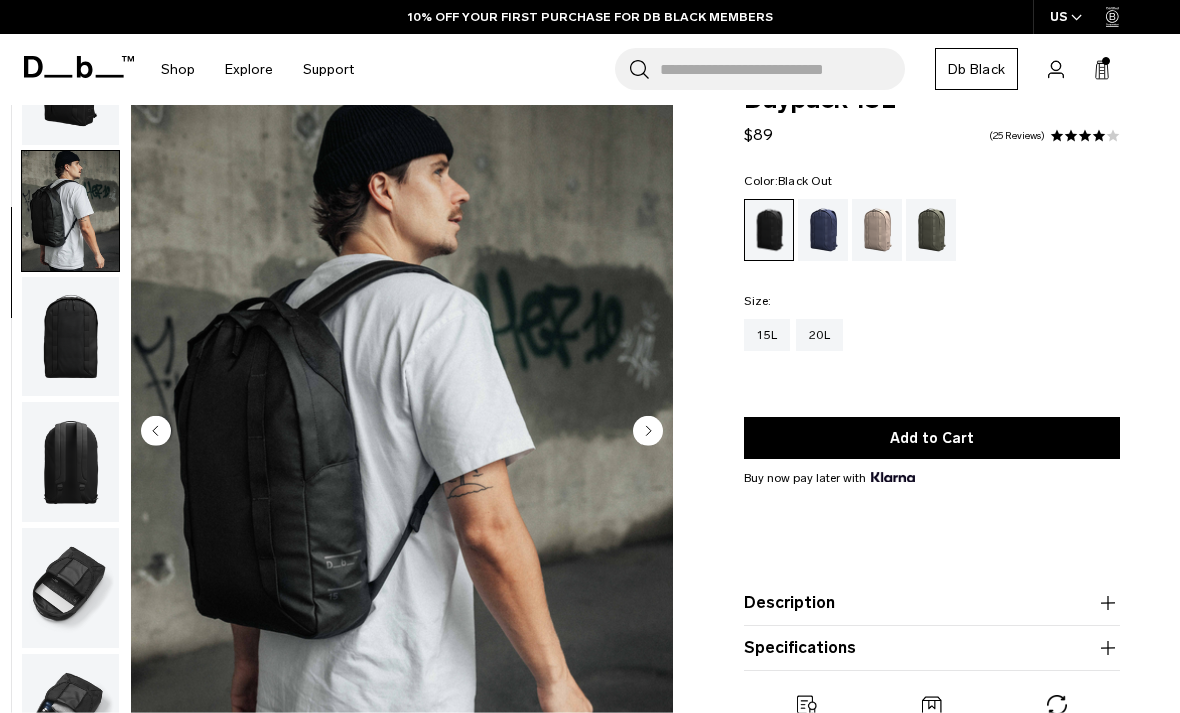scroll, scrollTop: 79, scrollLeft: 0, axis: vertical 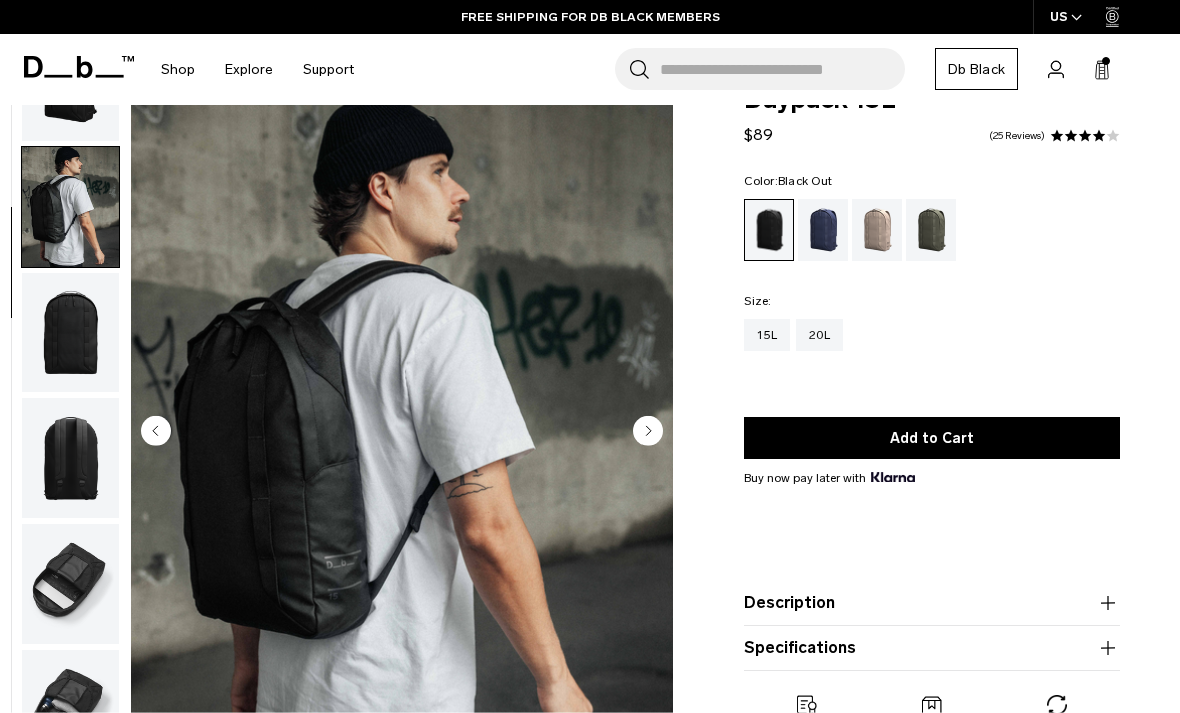 click 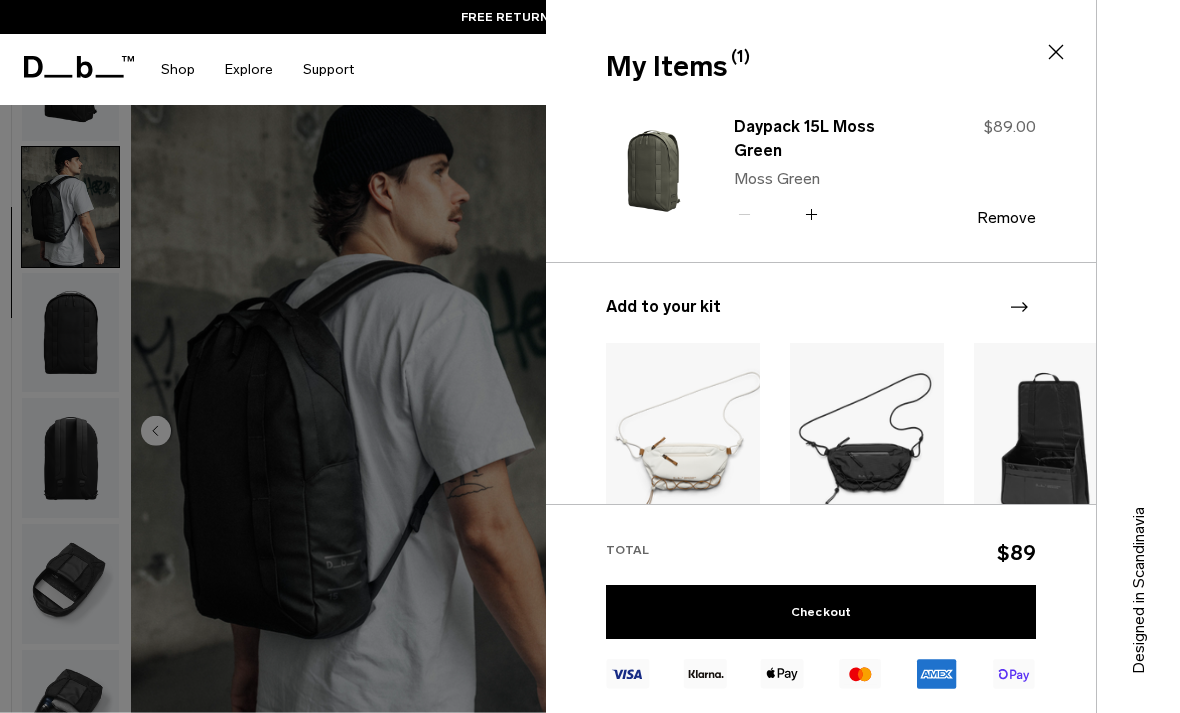 click on "Checkout" at bounding box center (821, 612) 